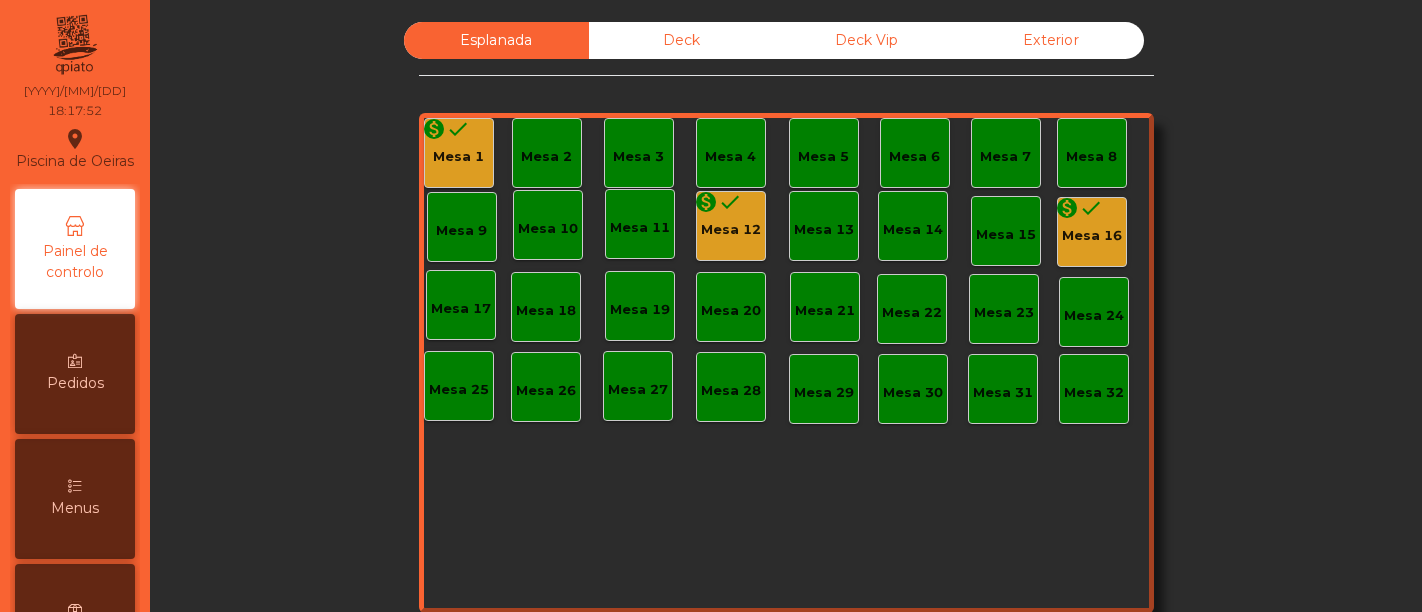 scroll, scrollTop: 0, scrollLeft: 0, axis: both 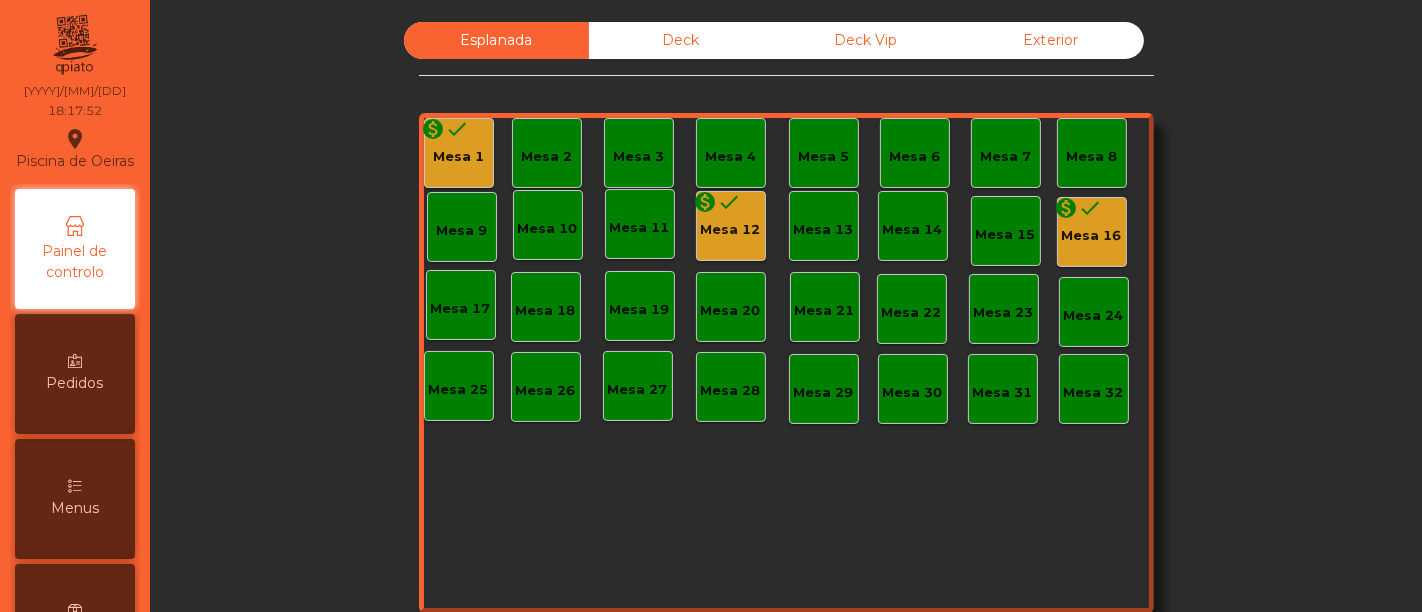 click on "Menus" at bounding box center (75, 499) 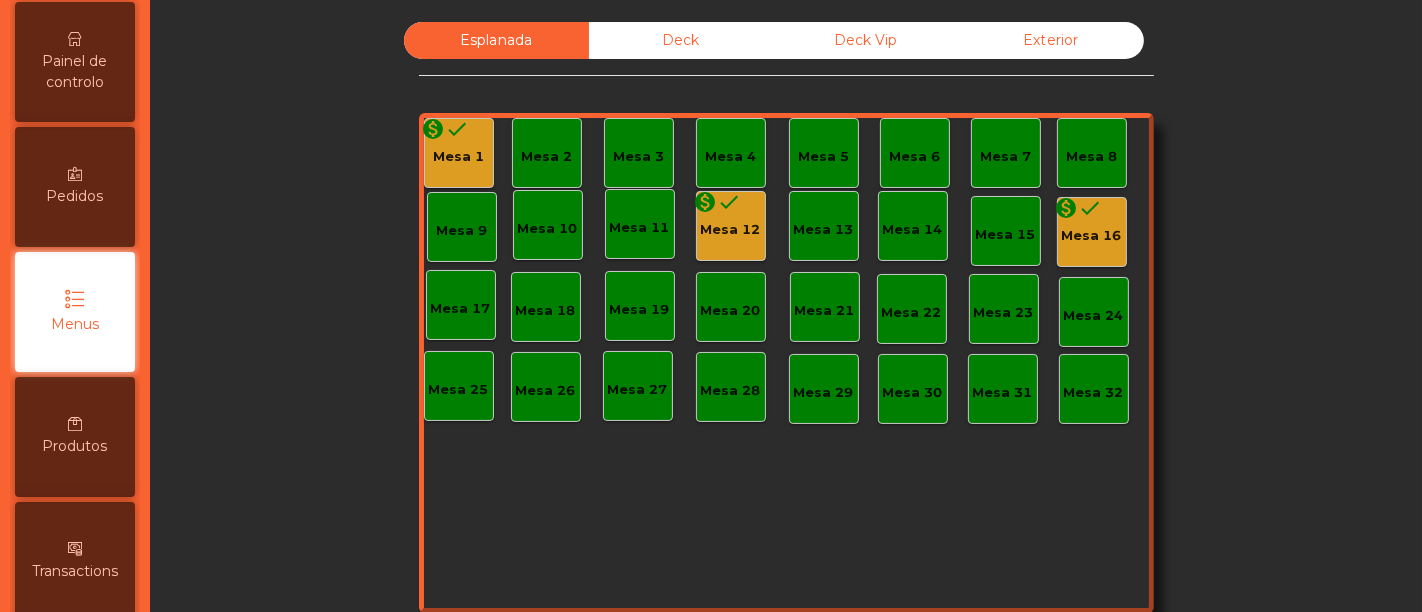 scroll, scrollTop: 208, scrollLeft: 0, axis: vertical 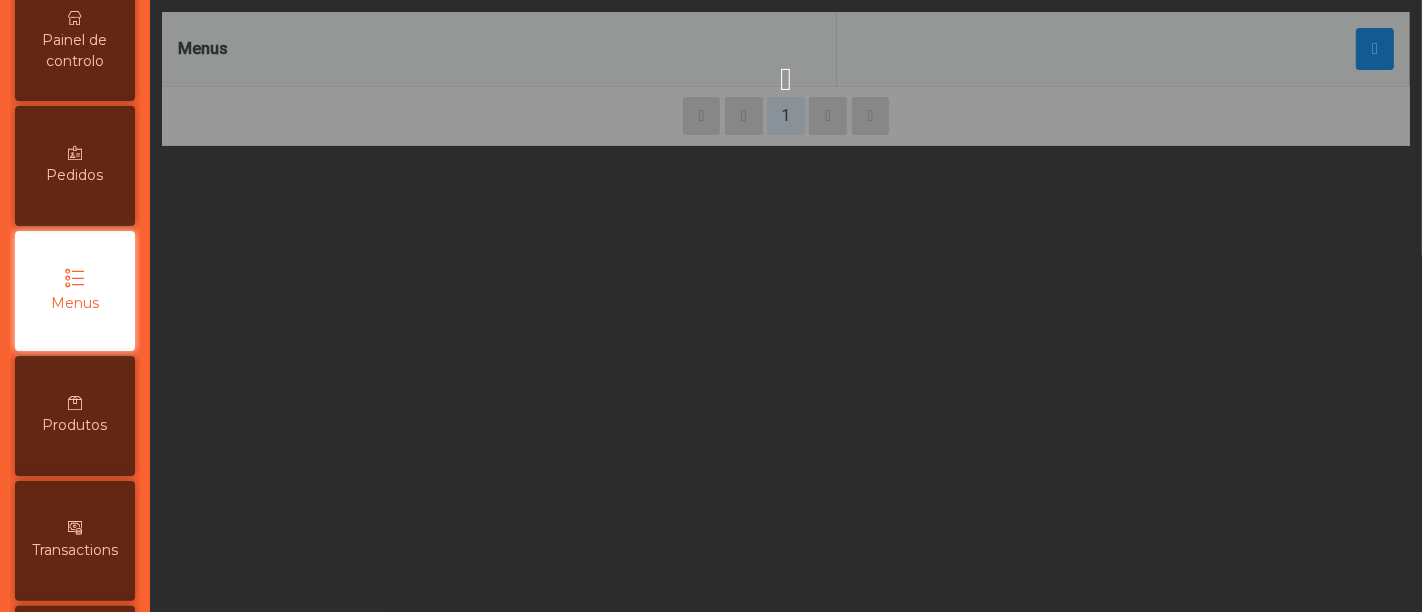 click on "Menus" at bounding box center [75, 291] 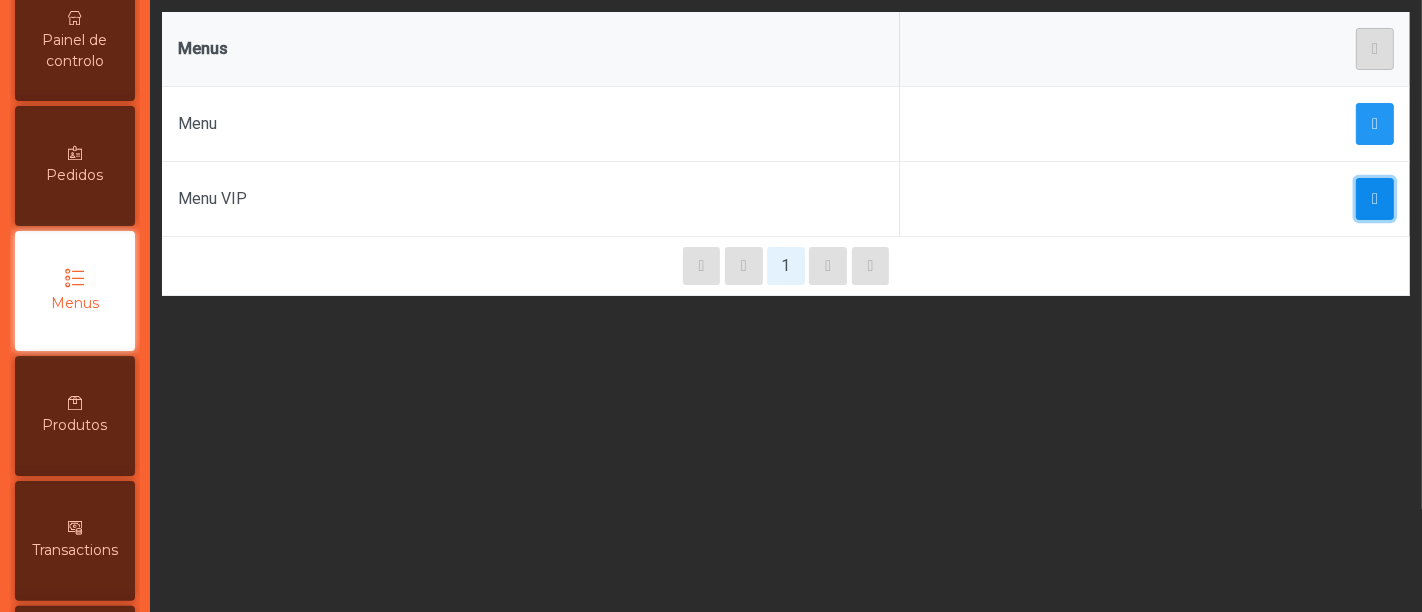 click 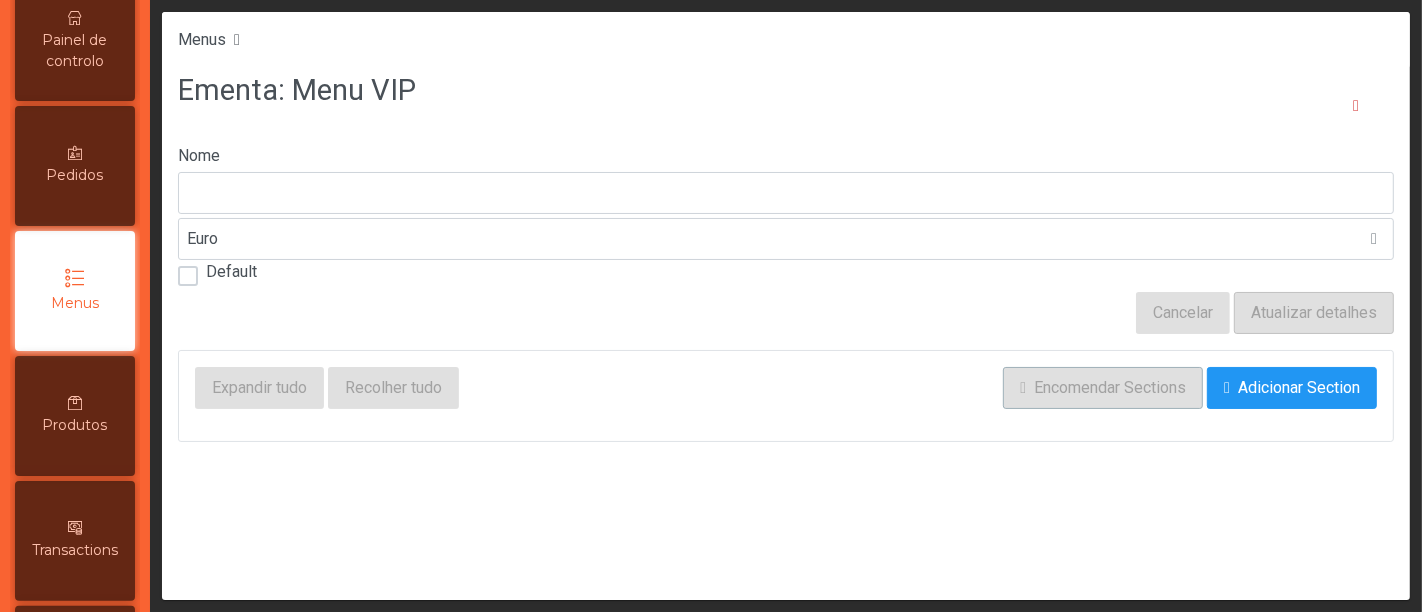 type on "********" 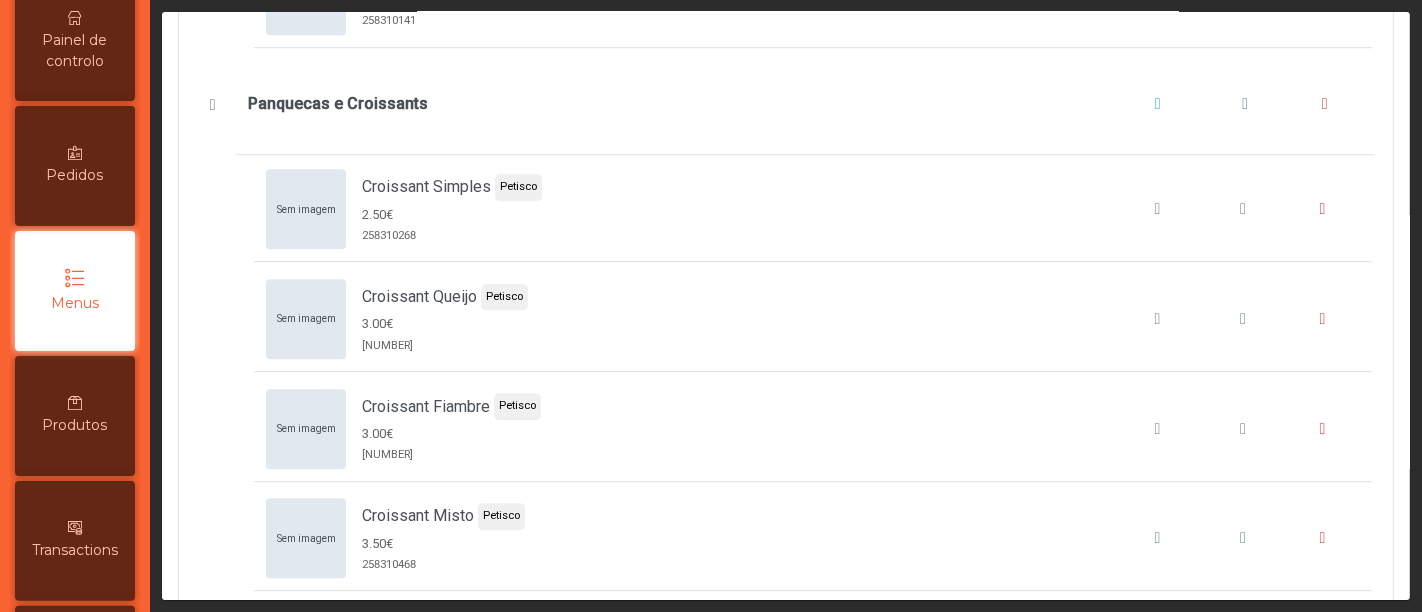 scroll, scrollTop: 4828, scrollLeft: 0, axis: vertical 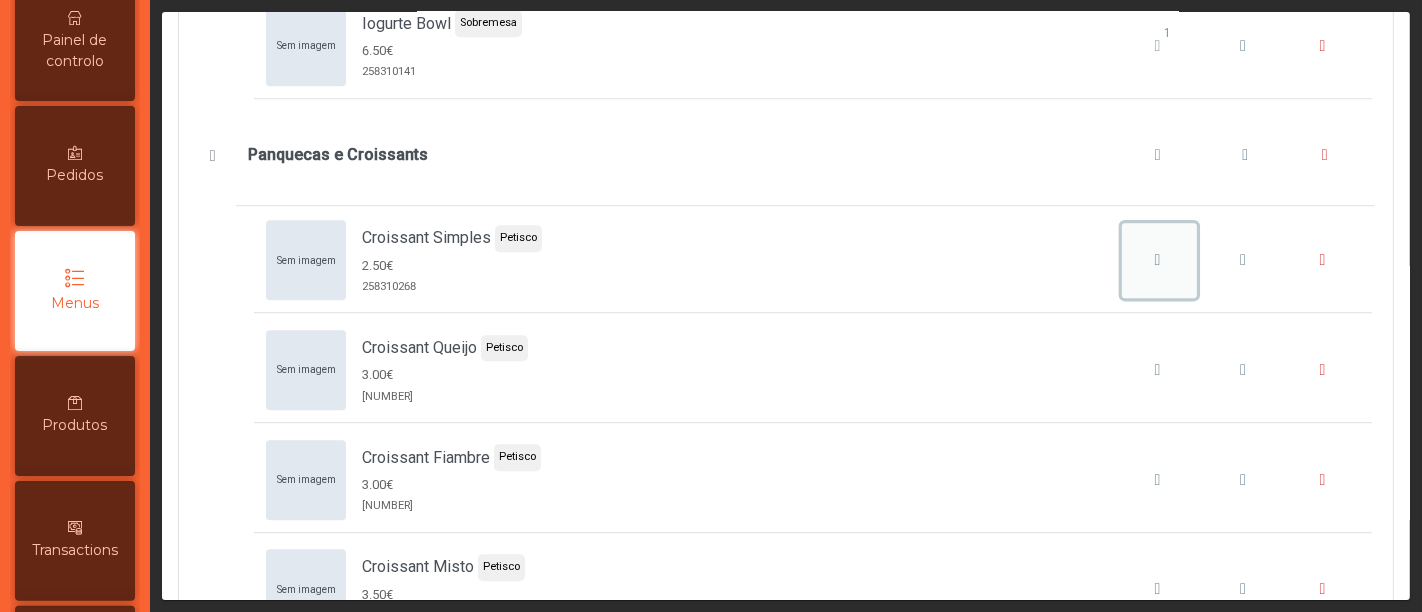 click 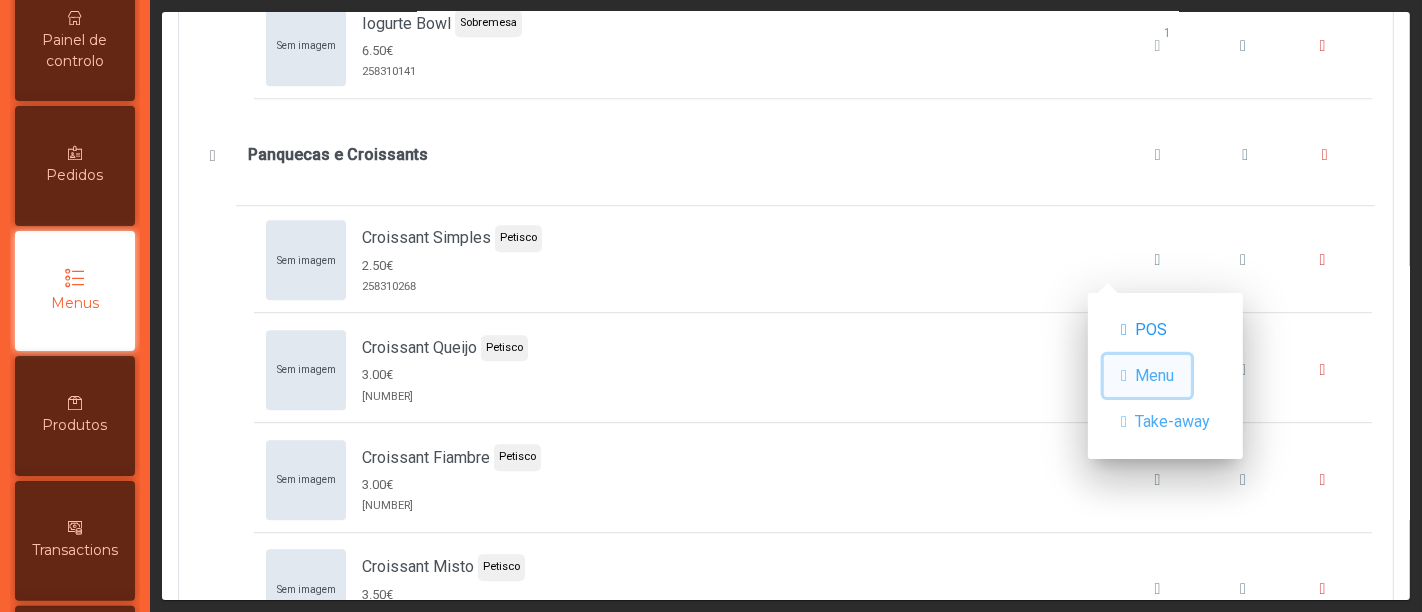 click on "Menu" at bounding box center [1154, 376] 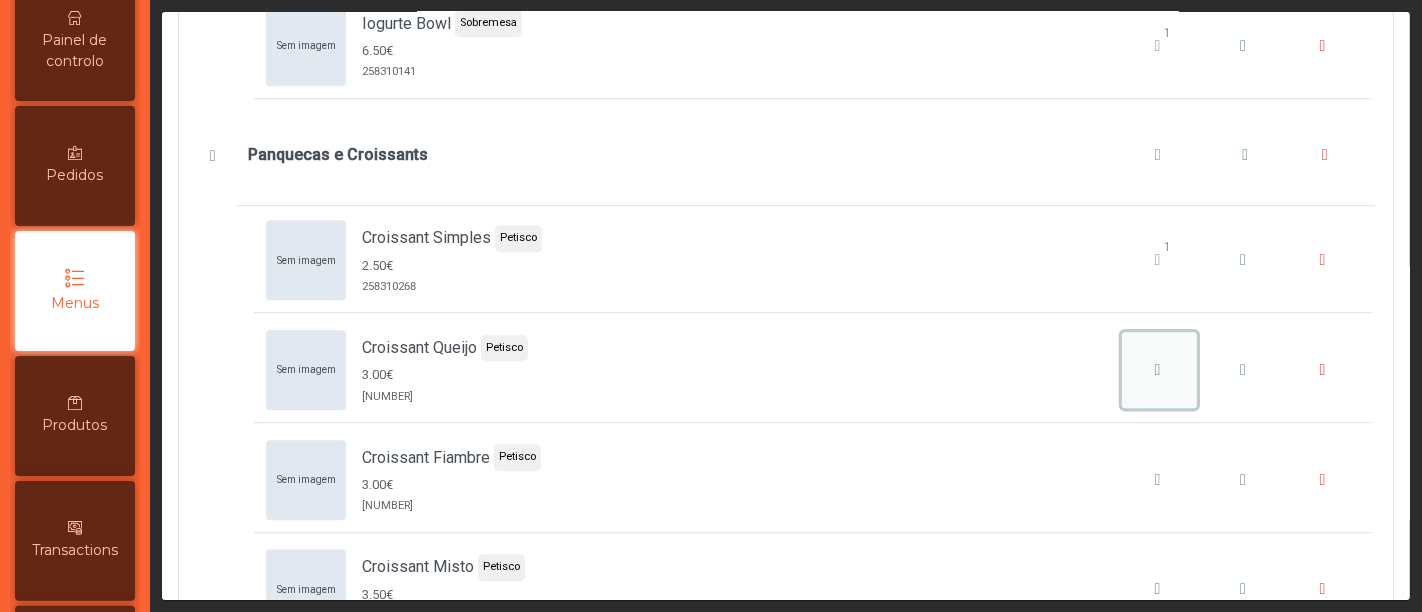 click 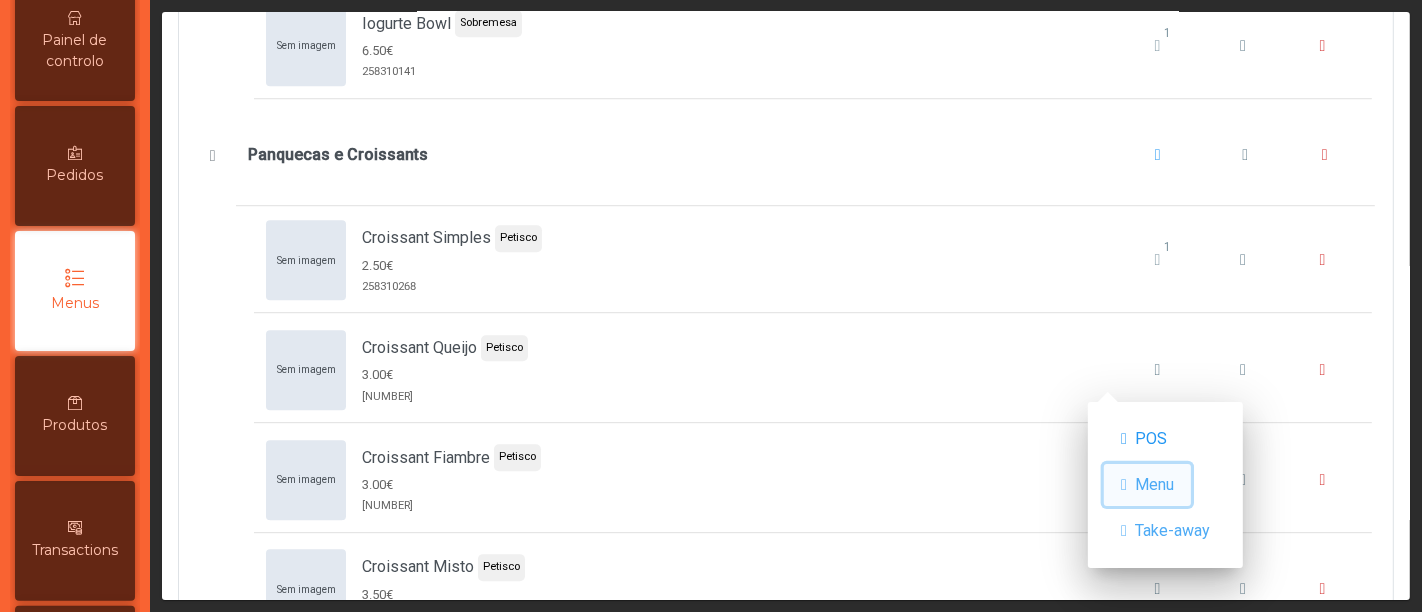 click on "Menu" at bounding box center (1154, 485) 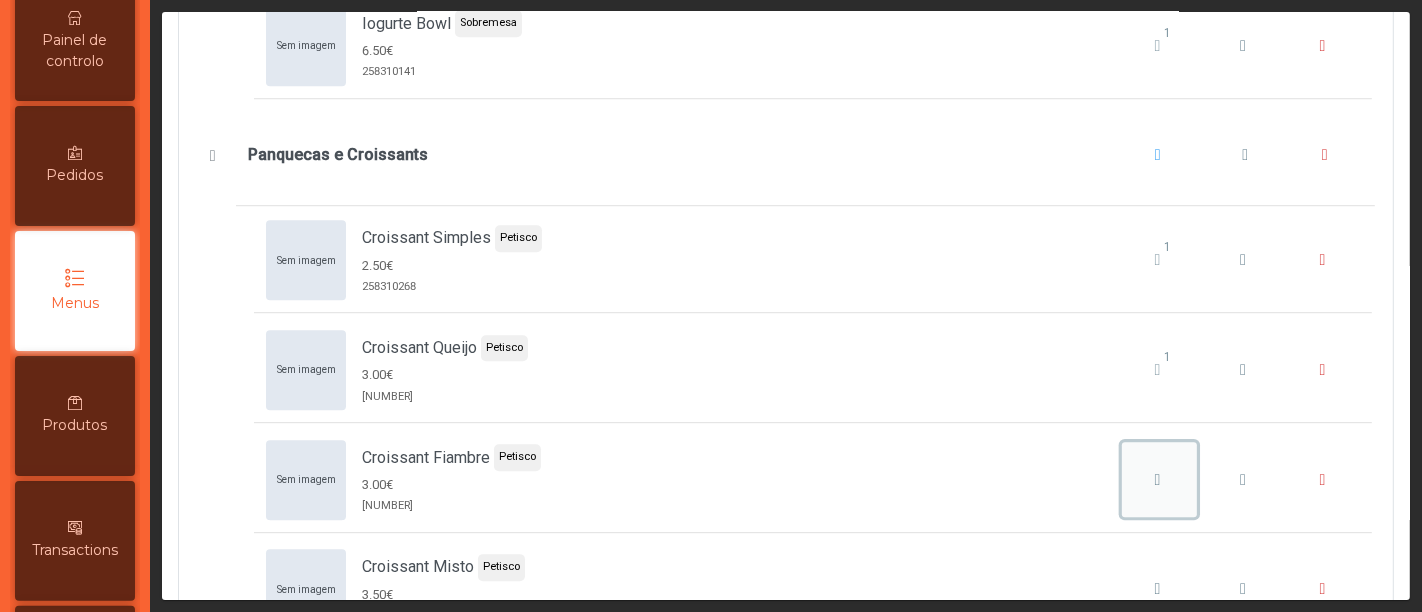 click 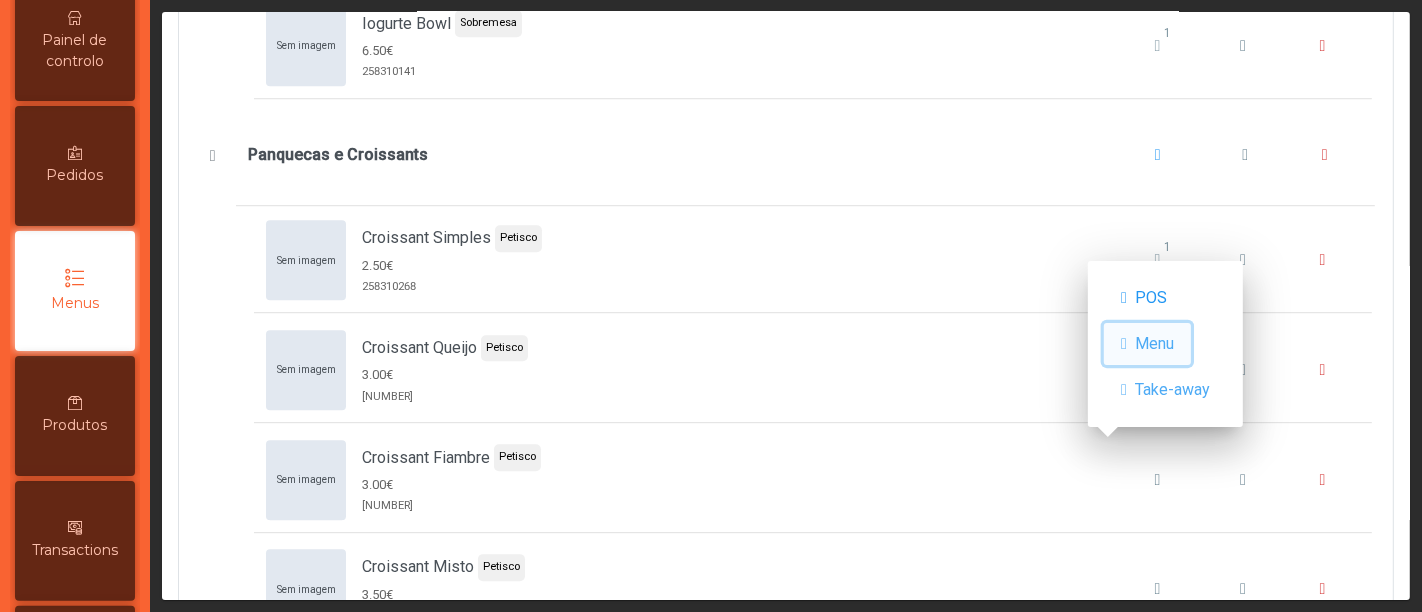 click on "Menu" at bounding box center (1154, 344) 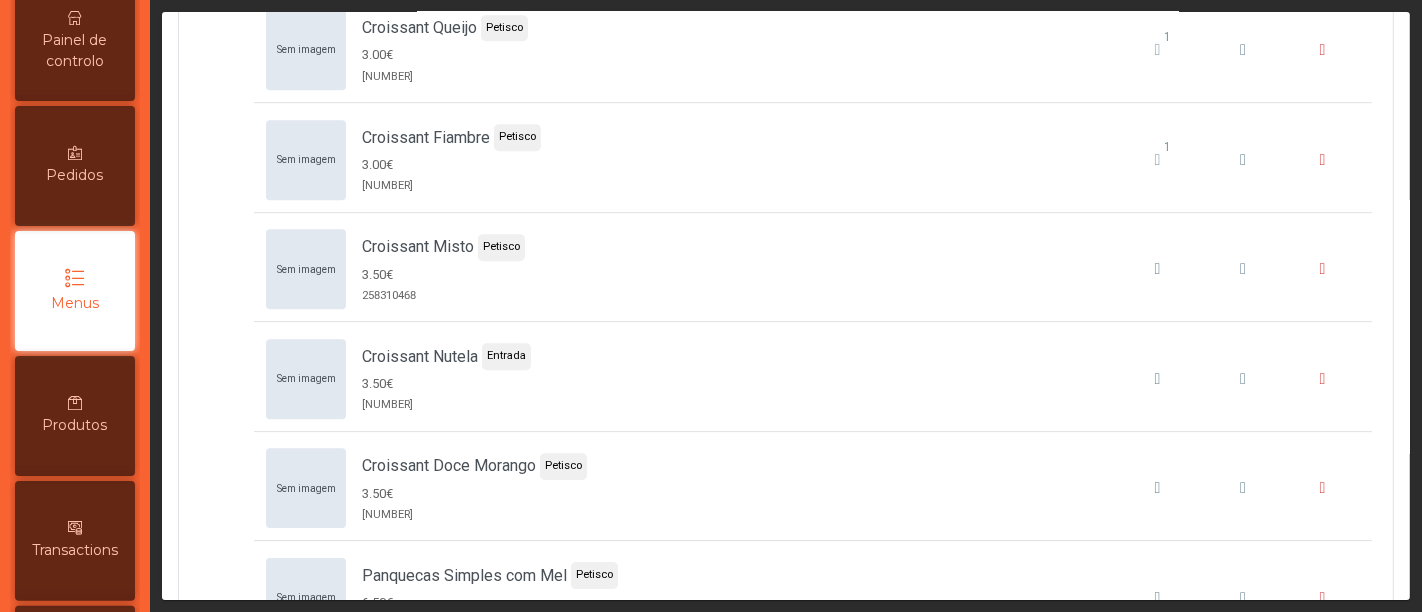 scroll, scrollTop: 5243, scrollLeft: 0, axis: vertical 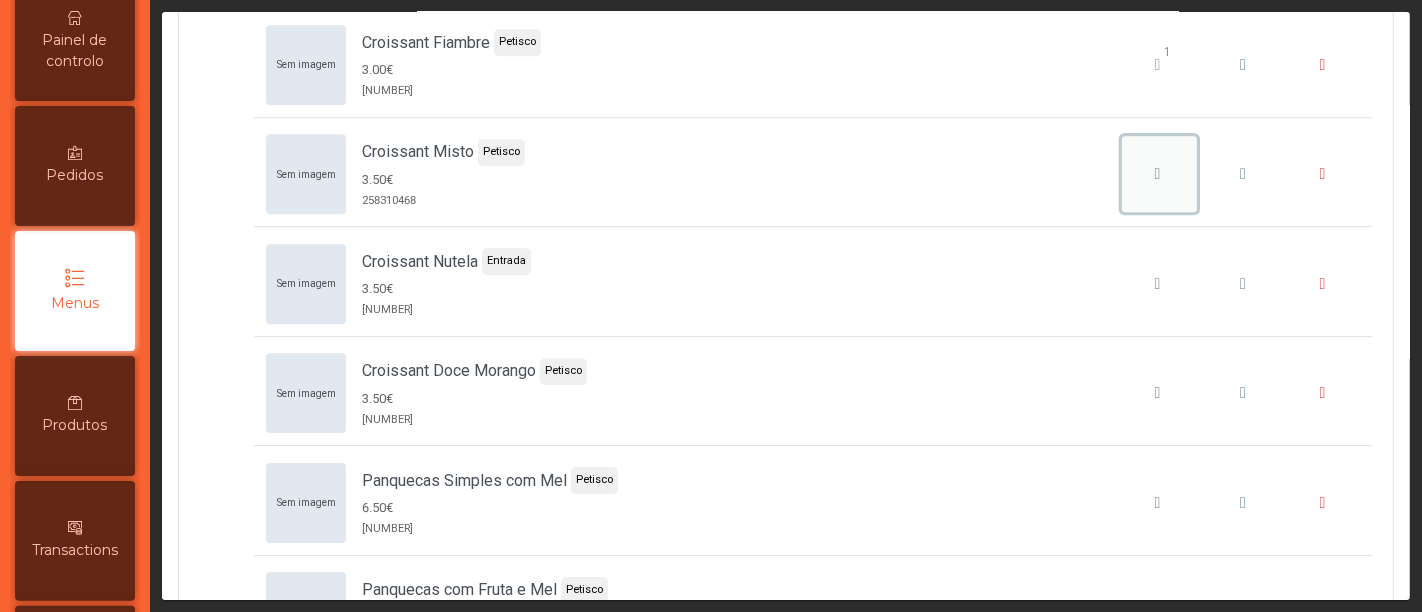 click 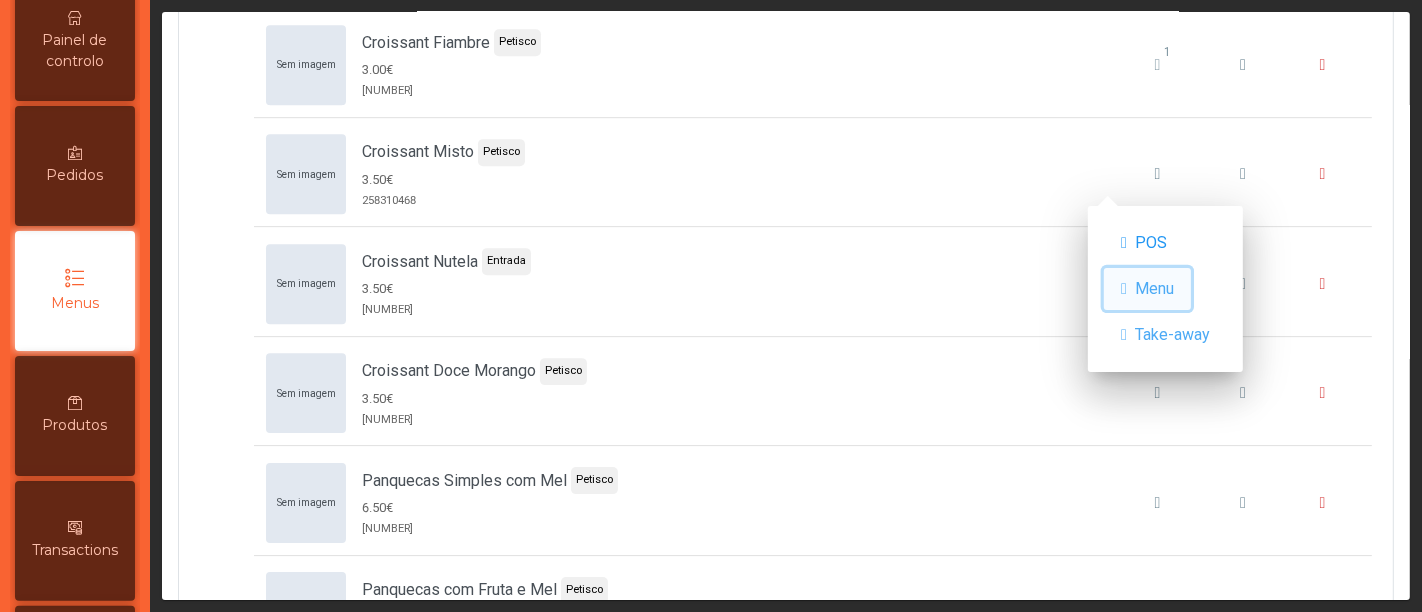 click on "Menu" at bounding box center (1154, 289) 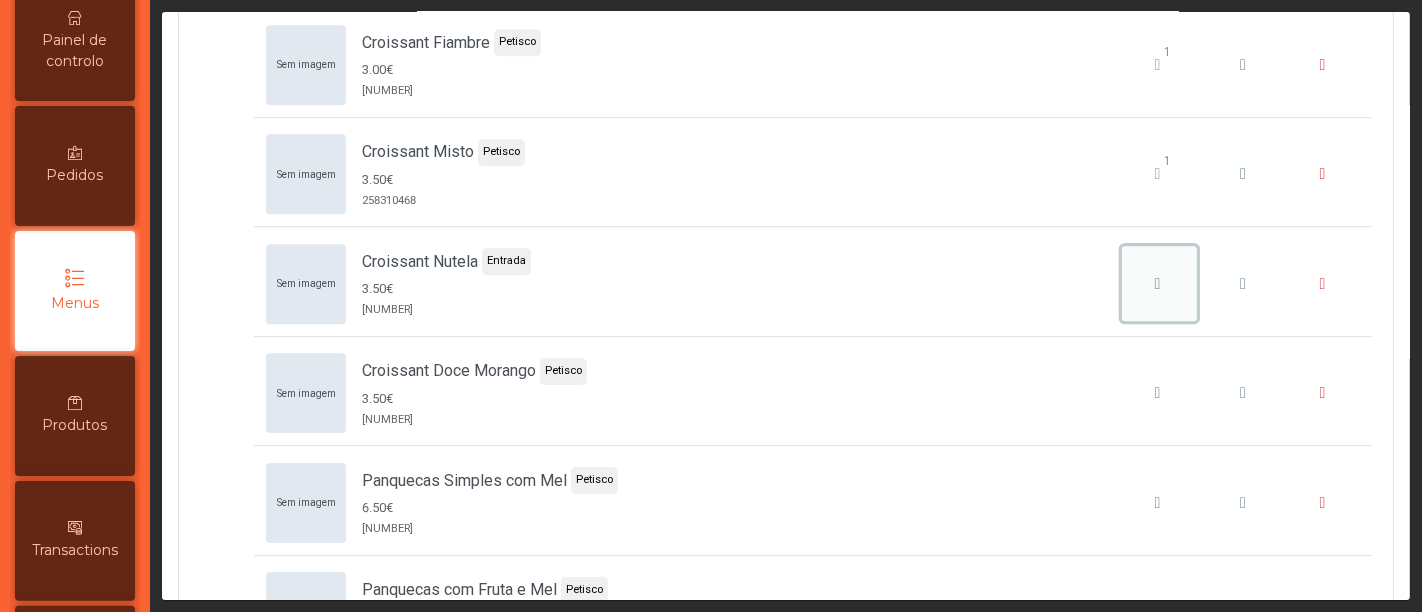 click 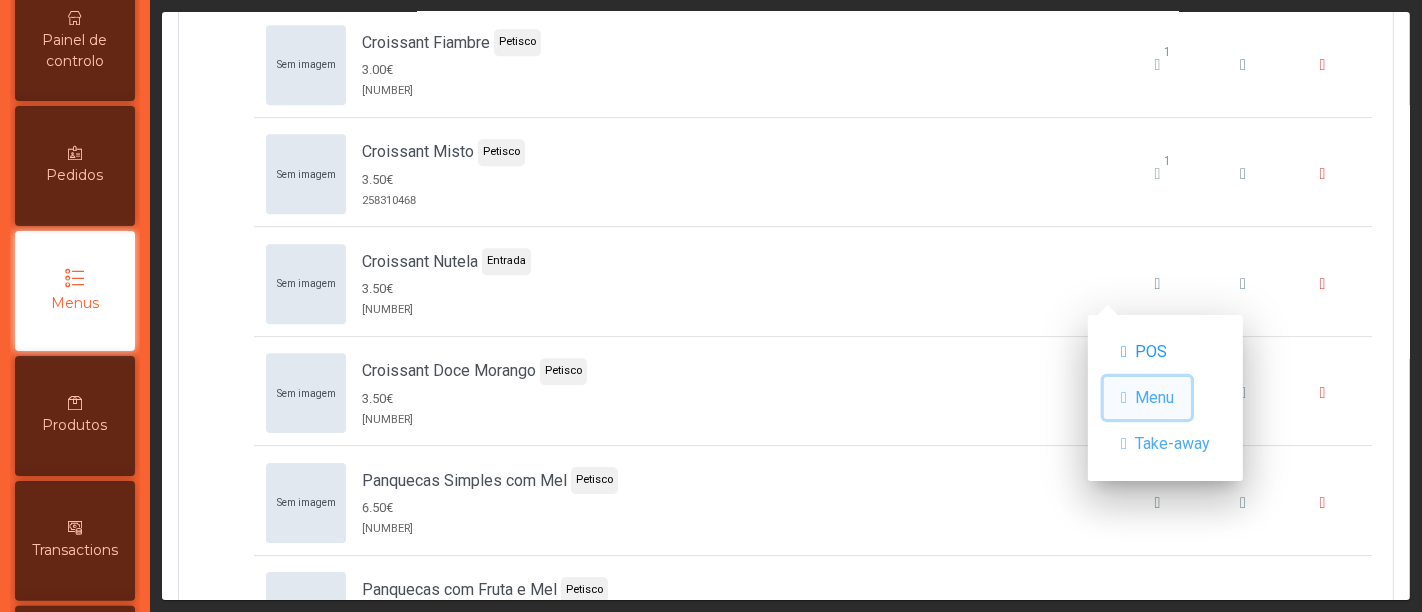 click on "Menu" at bounding box center (1147, 398) 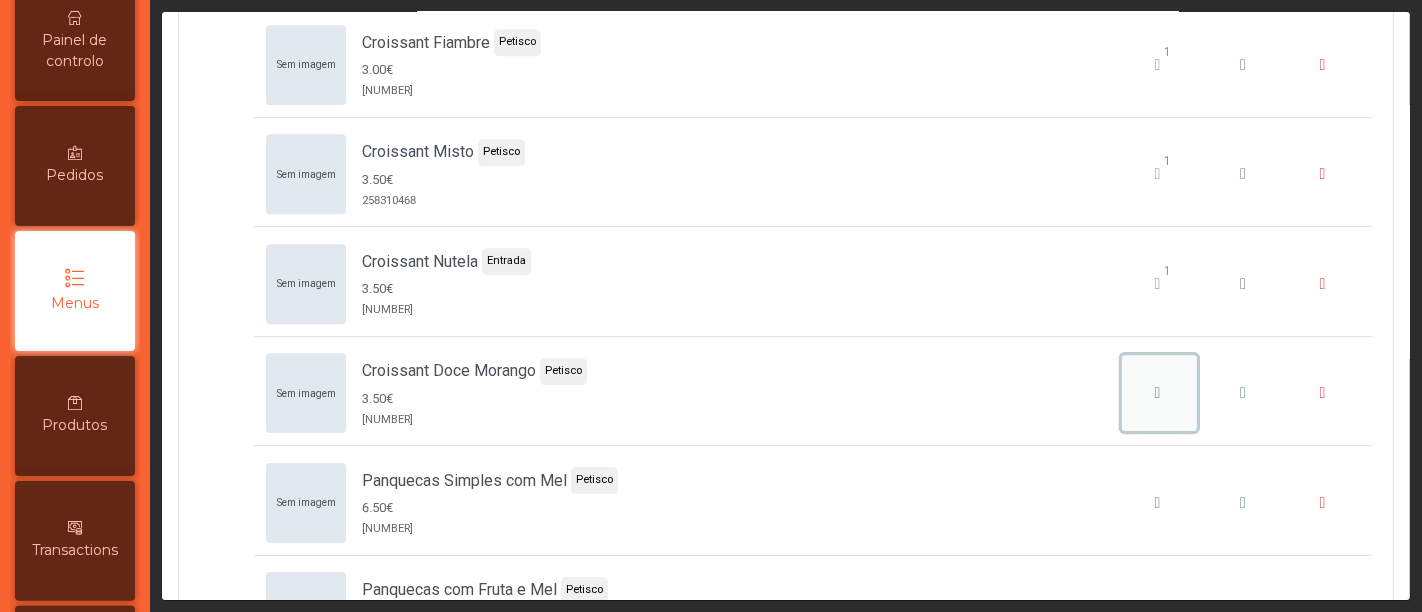 click 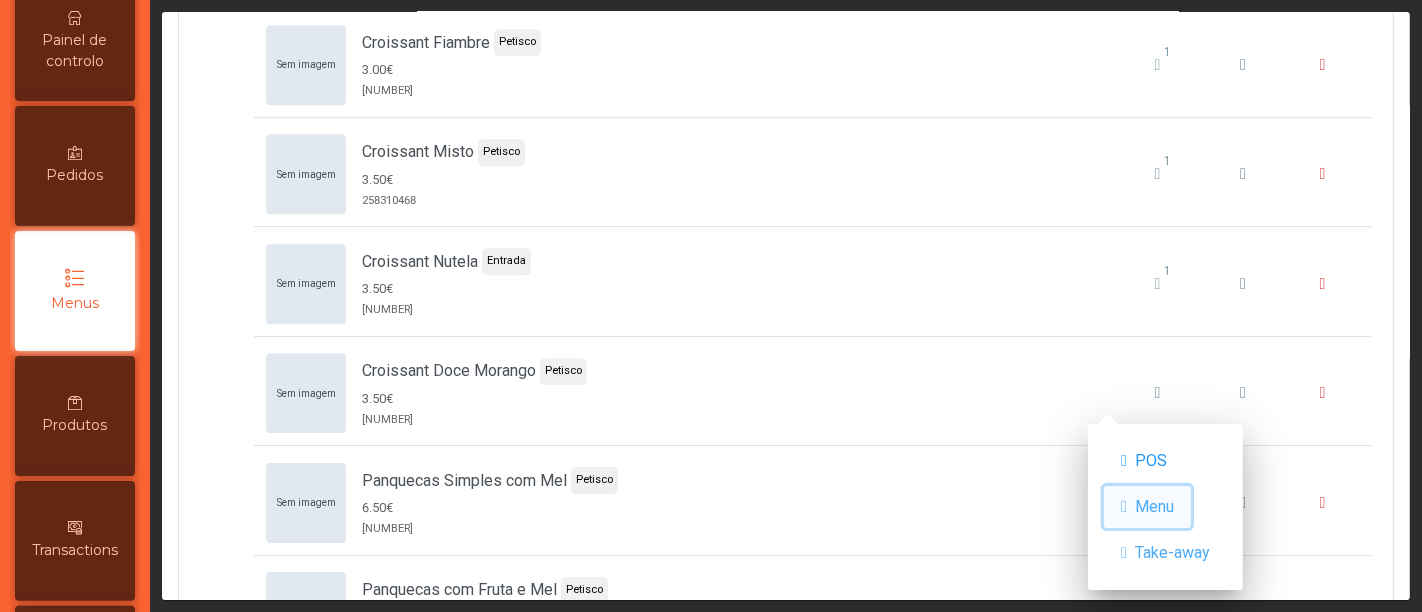 click on "Menu" at bounding box center (1154, 507) 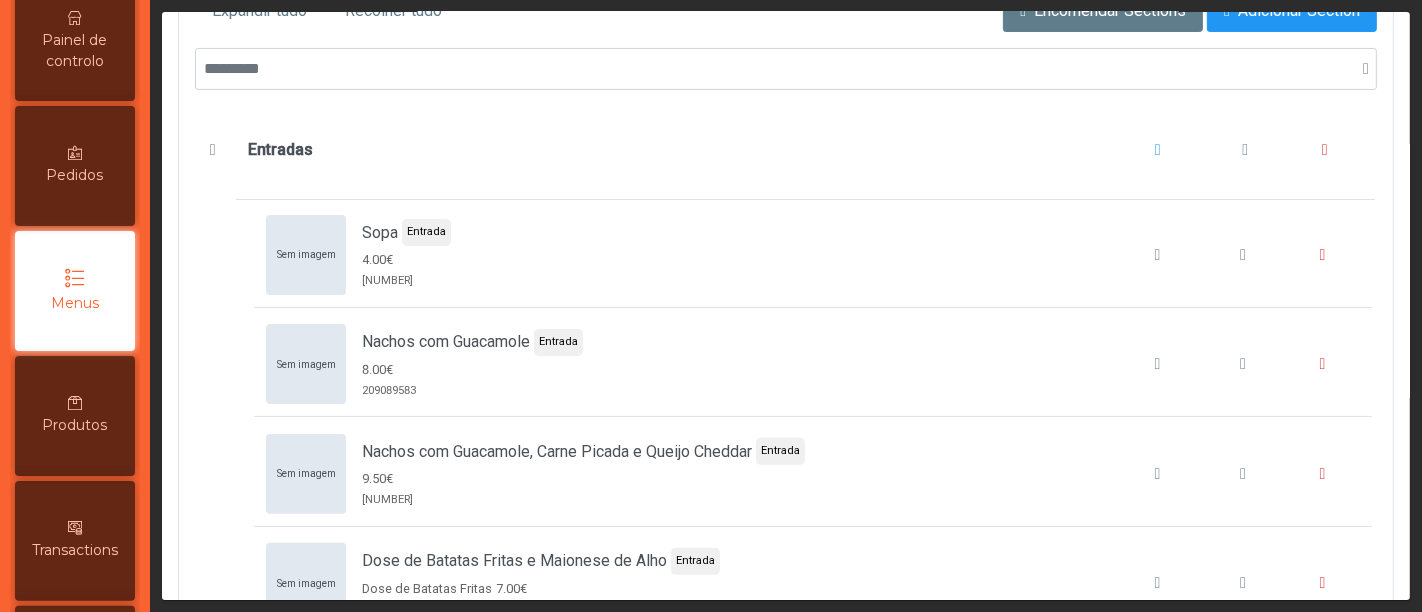 scroll, scrollTop: 0, scrollLeft: 0, axis: both 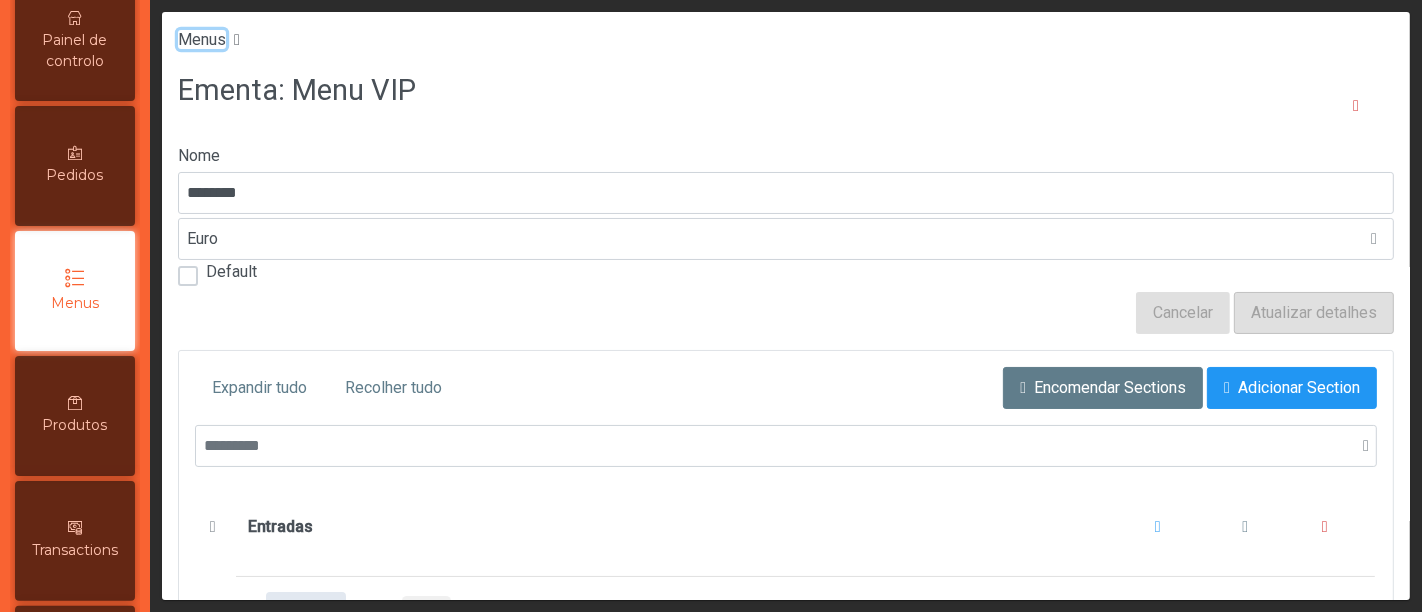 click on "Menus" 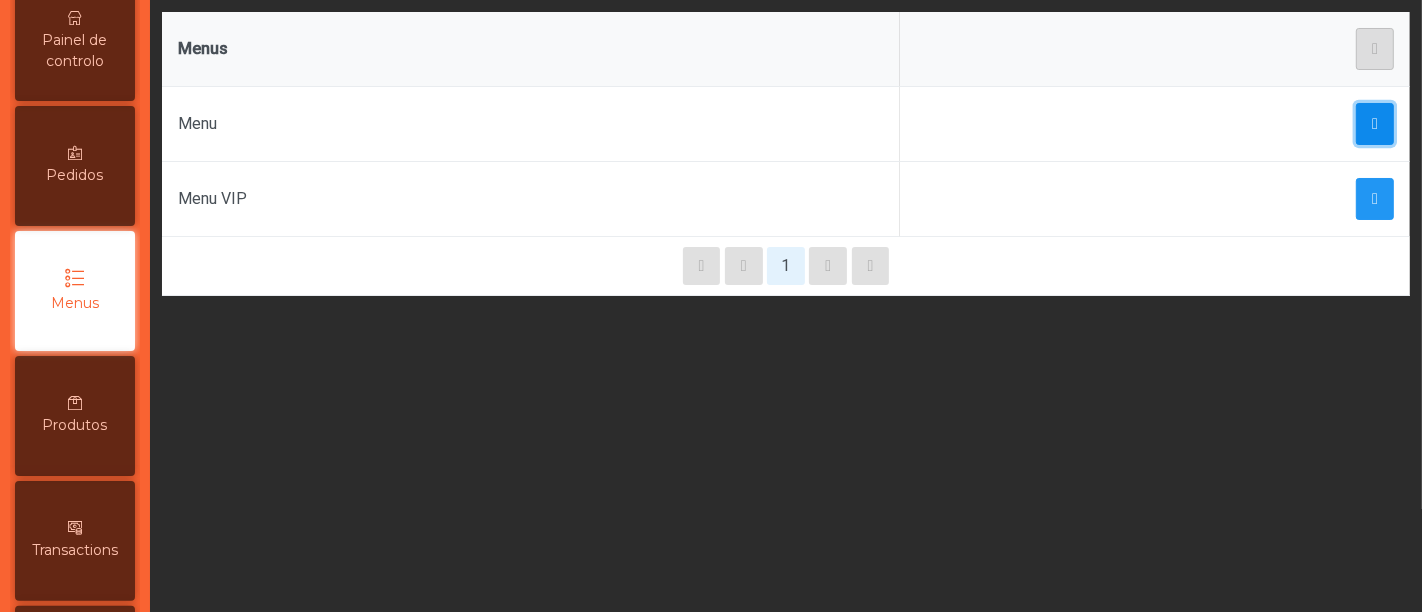 click 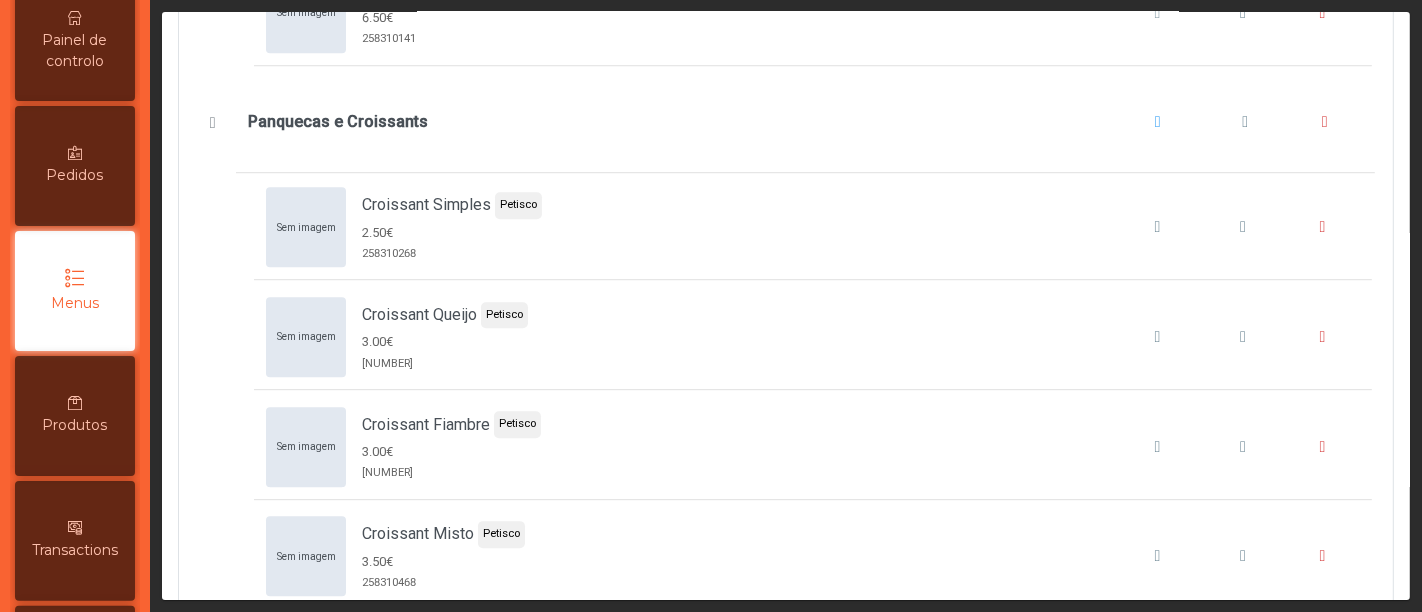 scroll, scrollTop: 4812, scrollLeft: 0, axis: vertical 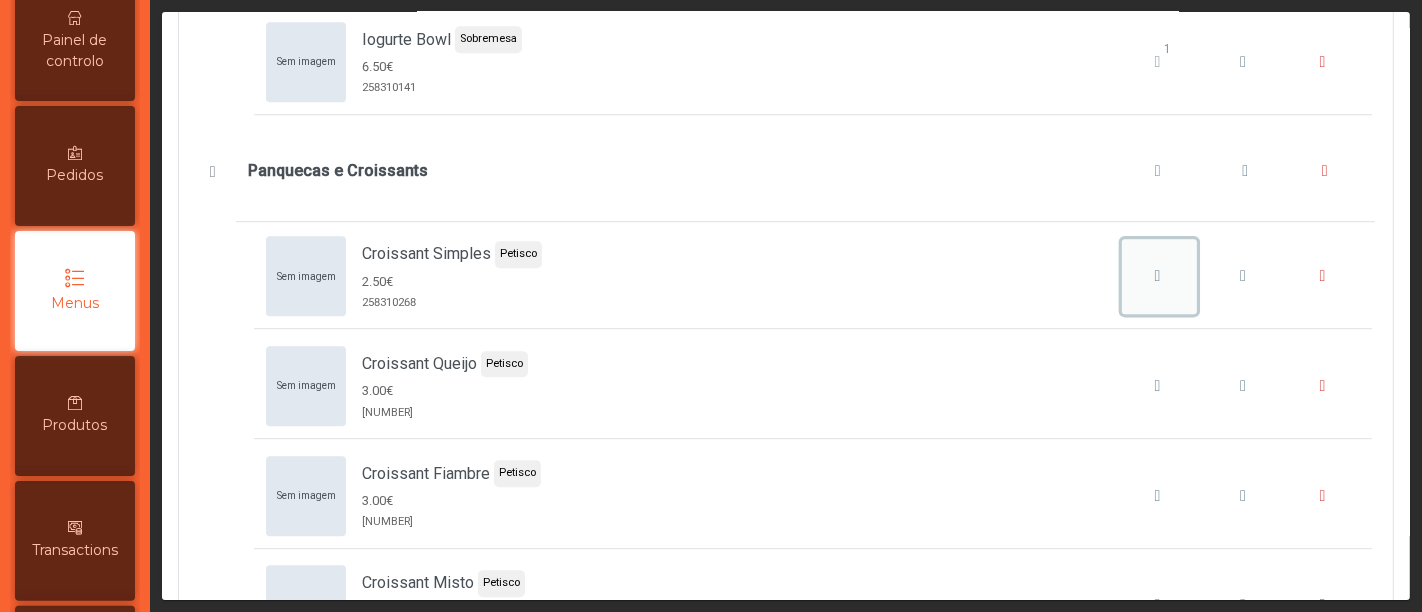 click 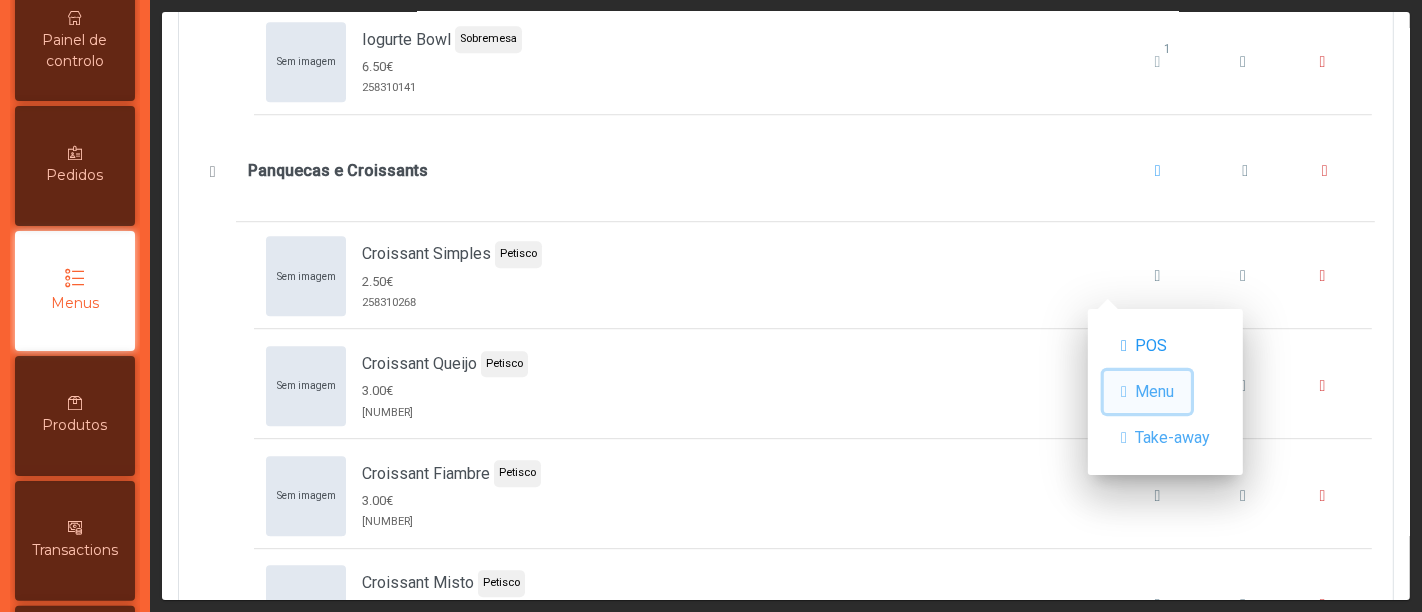 click on "Menu" at bounding box center (1154, 392) 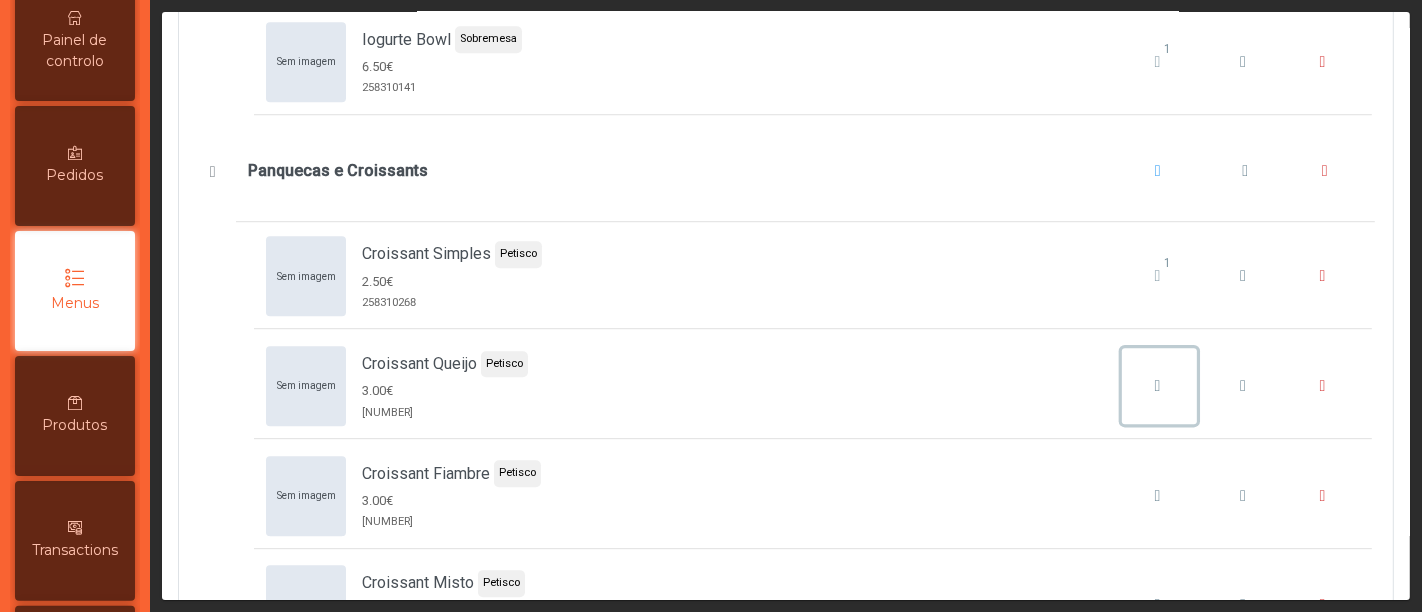 click 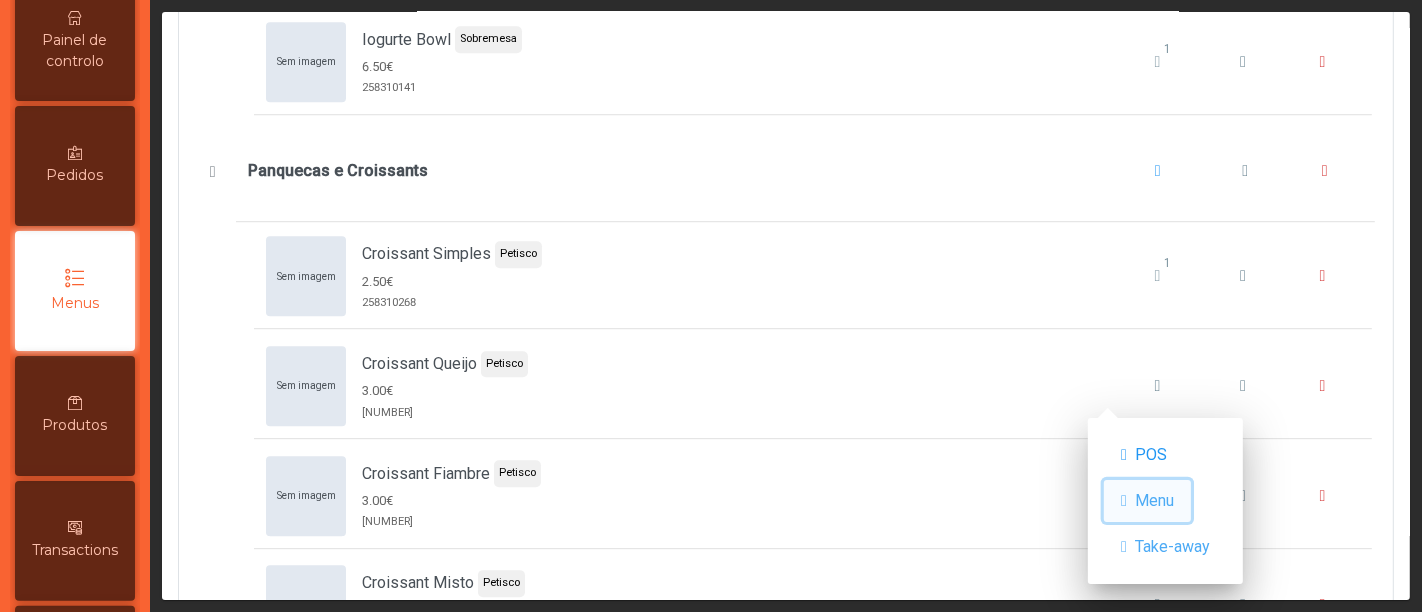 click on "Menu" at bounding box center (1147, 501) 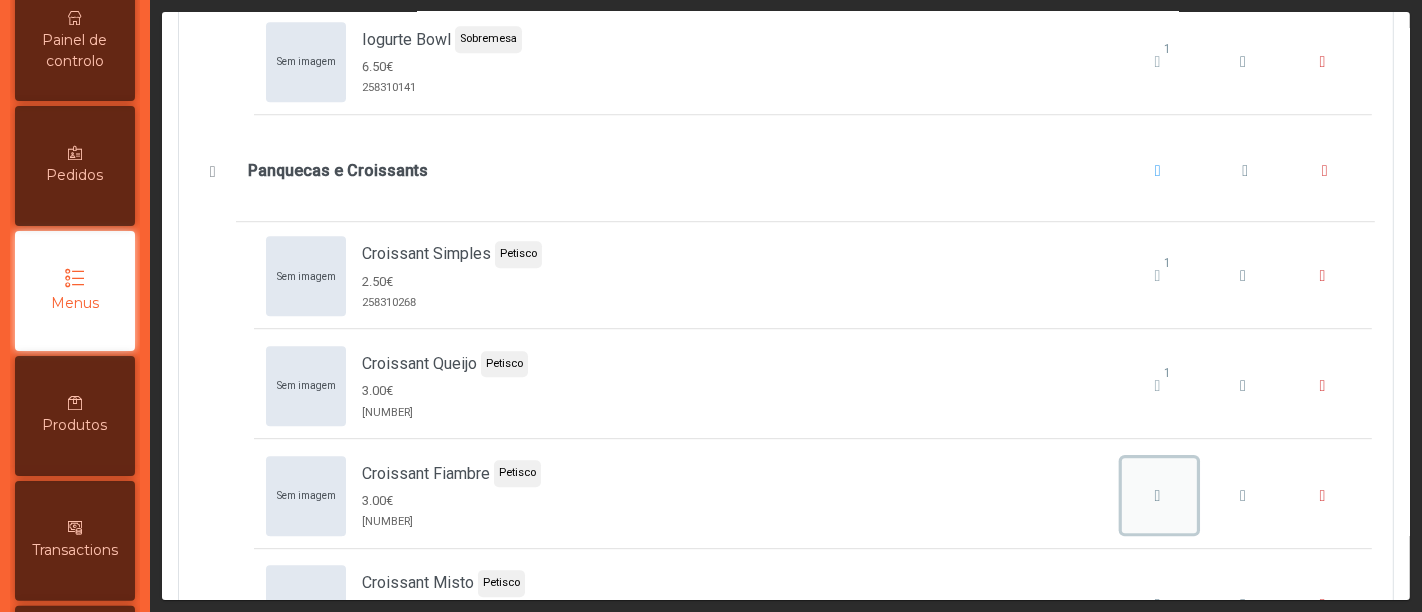 click 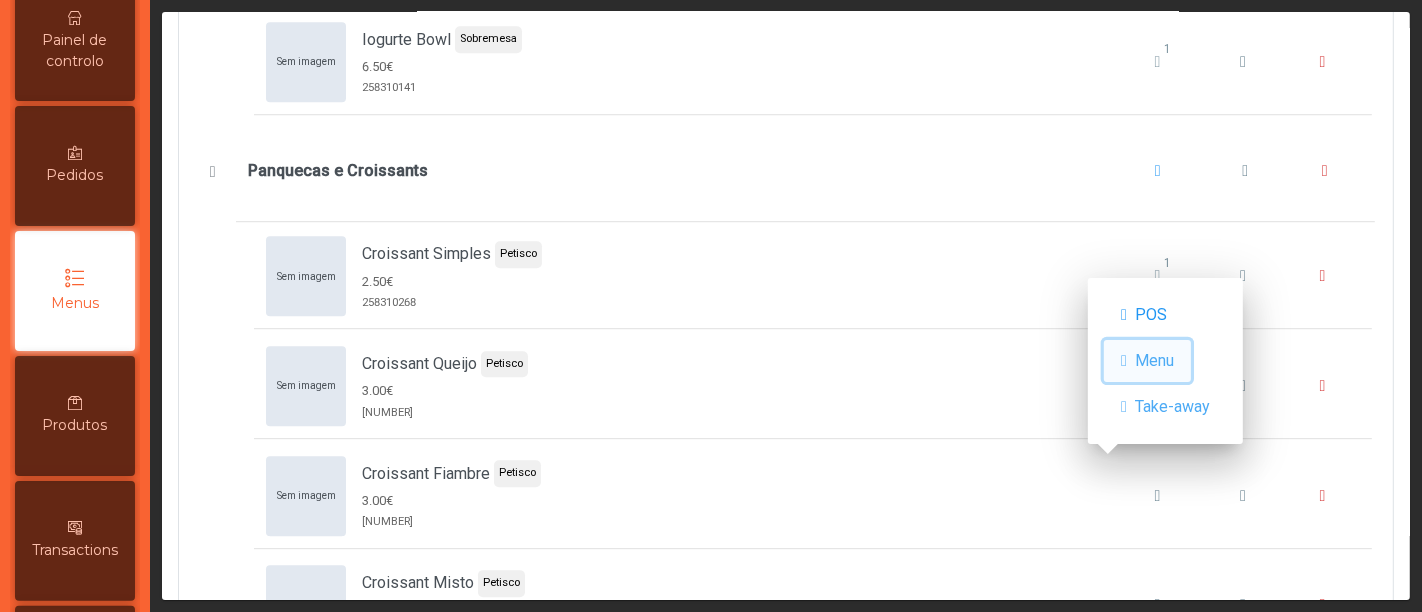 click on "Menu" at bounding box center [1154, 361] 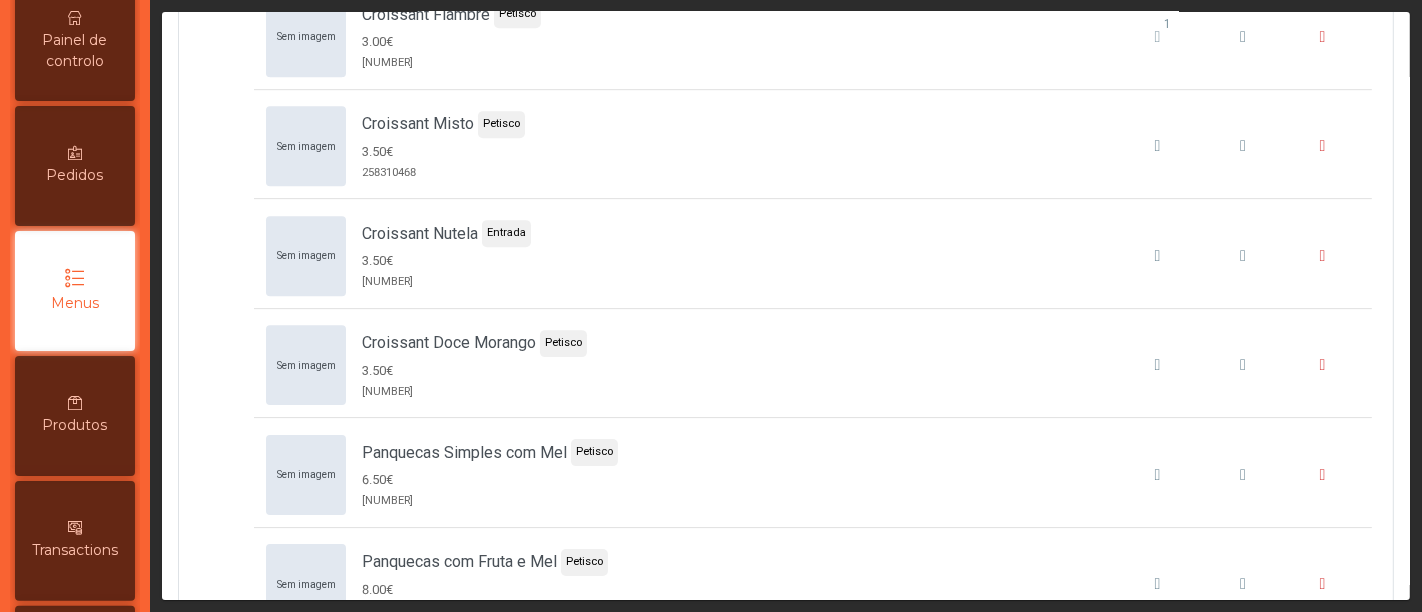 scroll, scrollTop: 5286, scrollLeft: 0, axis: vertical 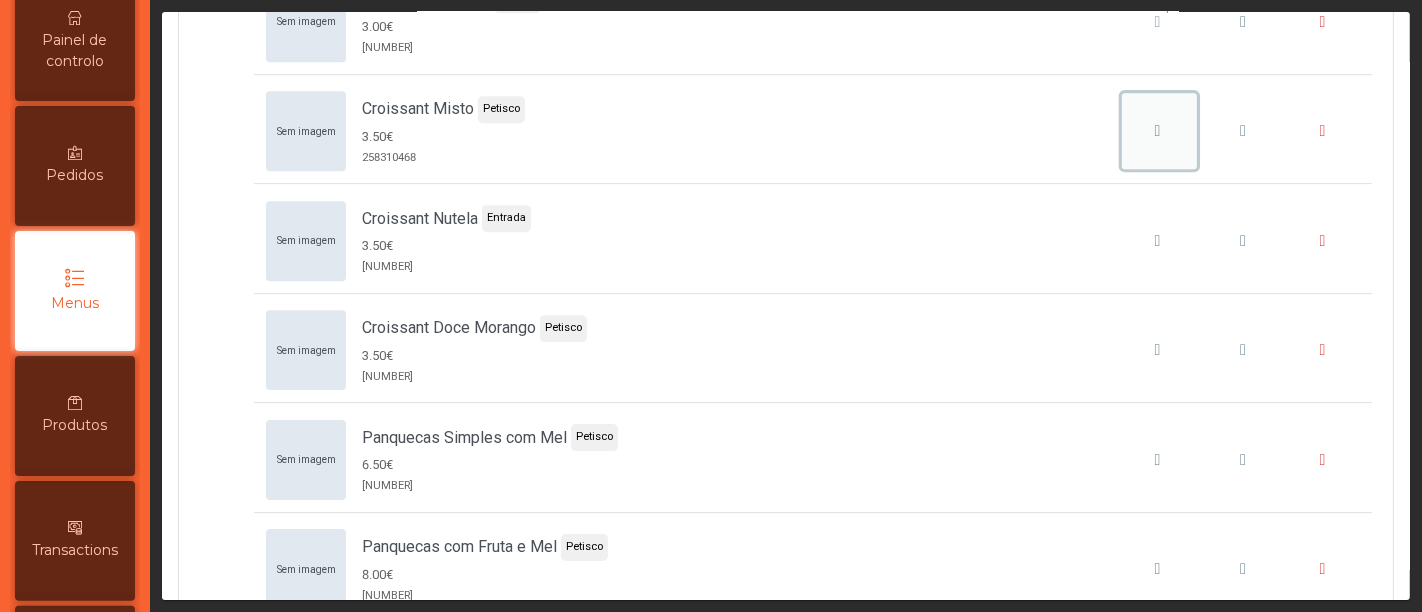 click 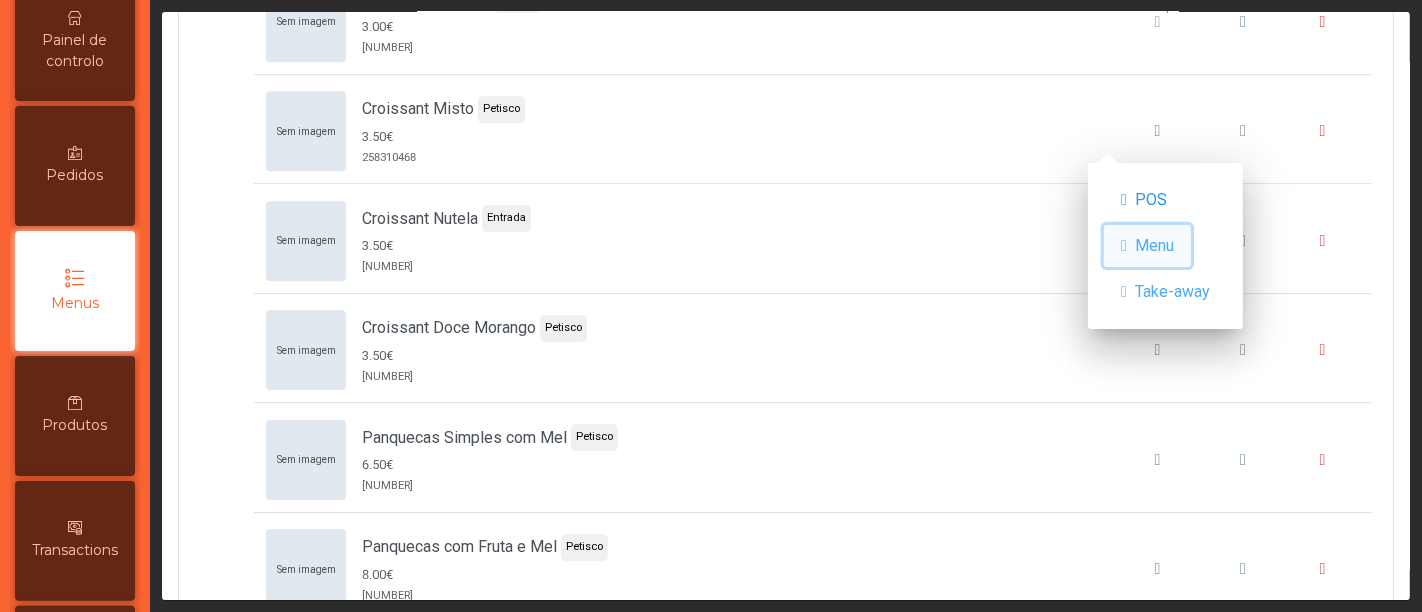 click on "Menu" at bounding box center (1154, 246) 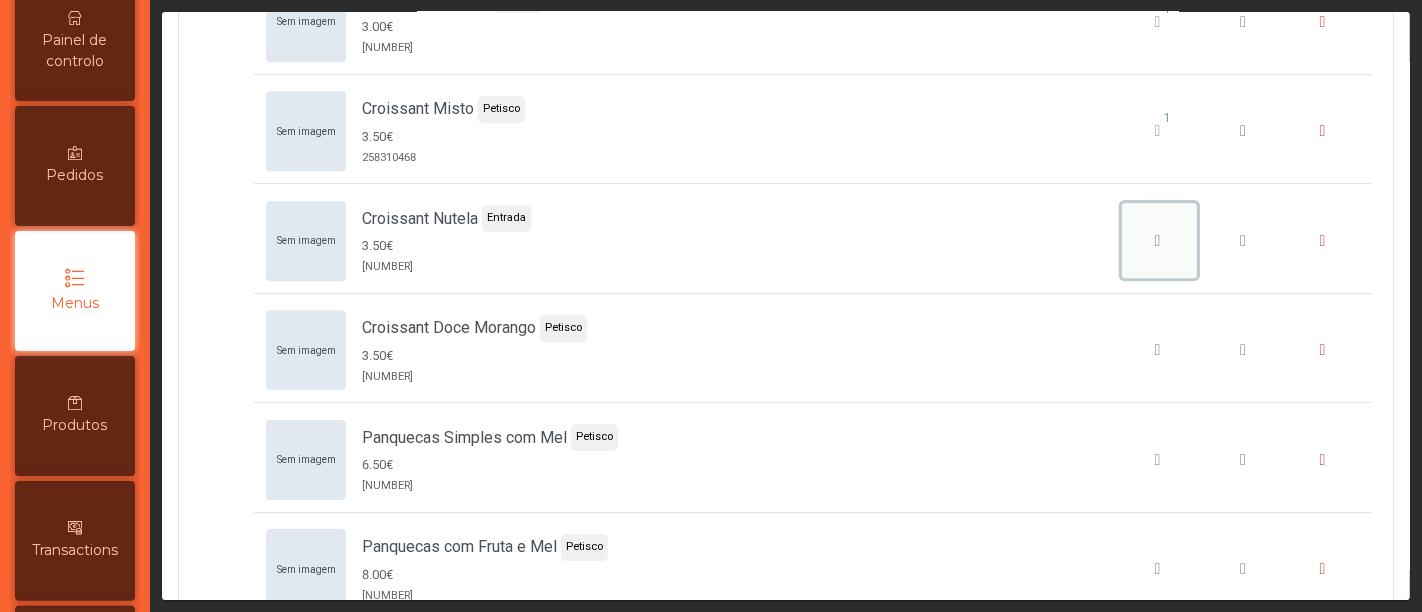 click 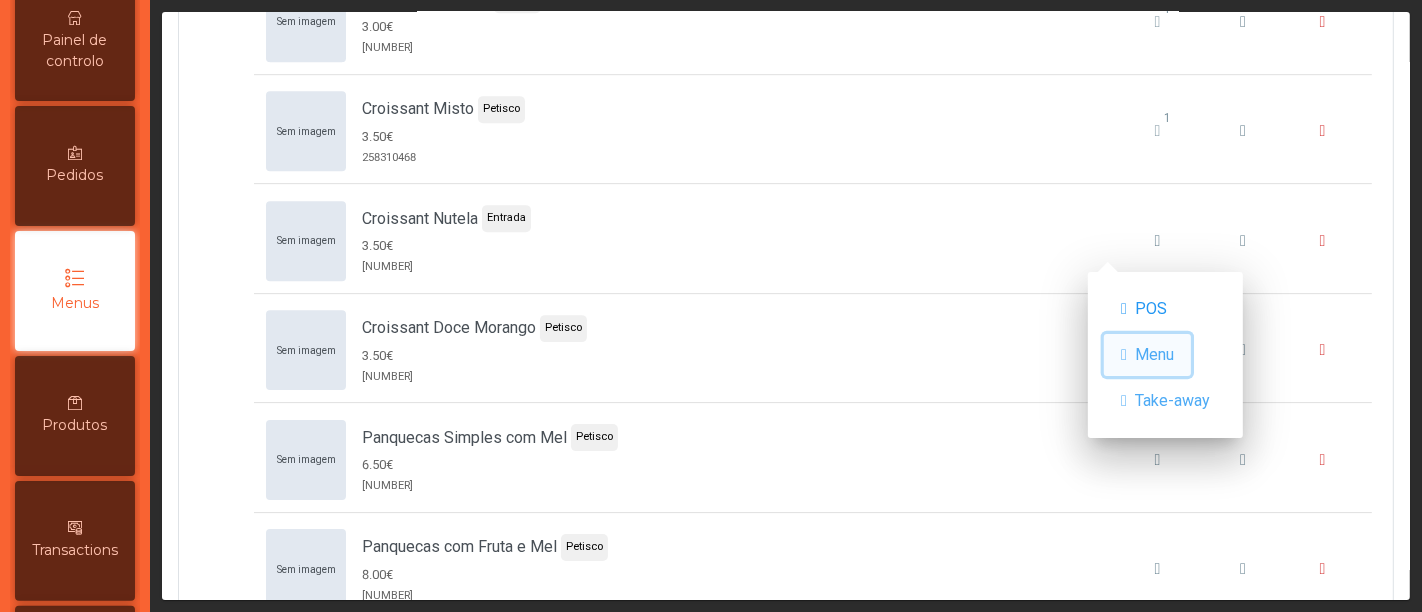 click on "Menu" at bounding box center [1154, 355] 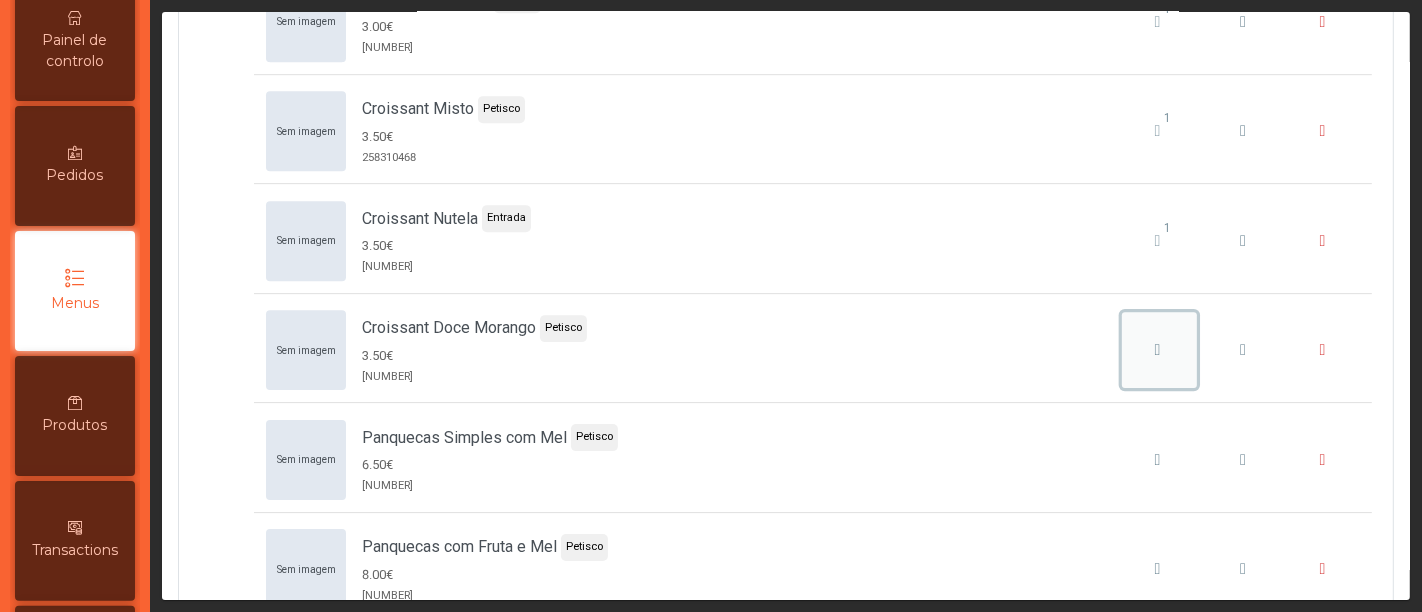 click 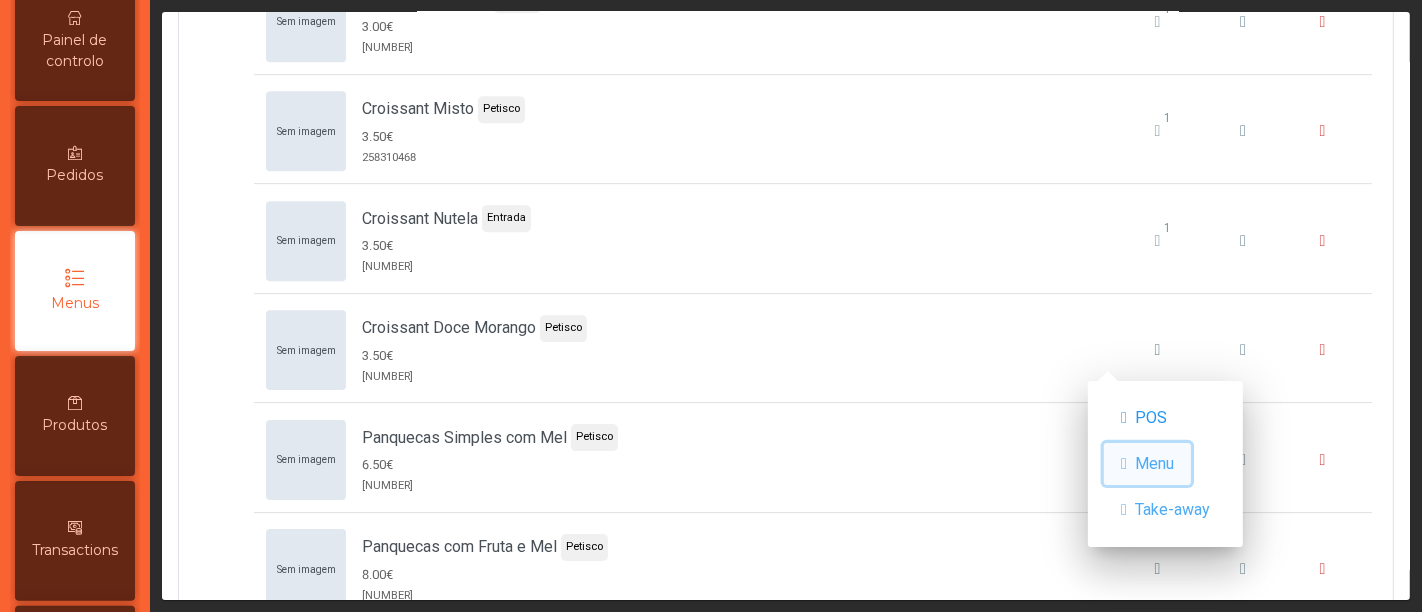 click on "Menu" at bounding box center (1154, 464) 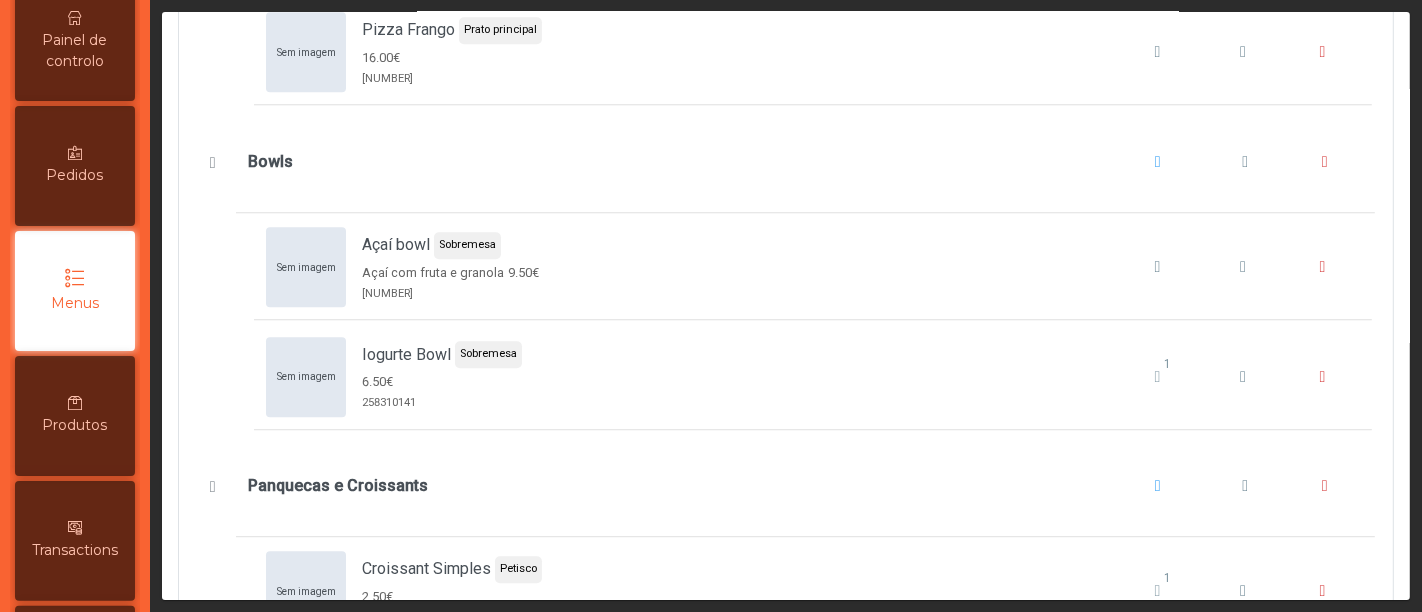 scroll, scrollTop: 4400, scrollLeft: 0, axis: vertical 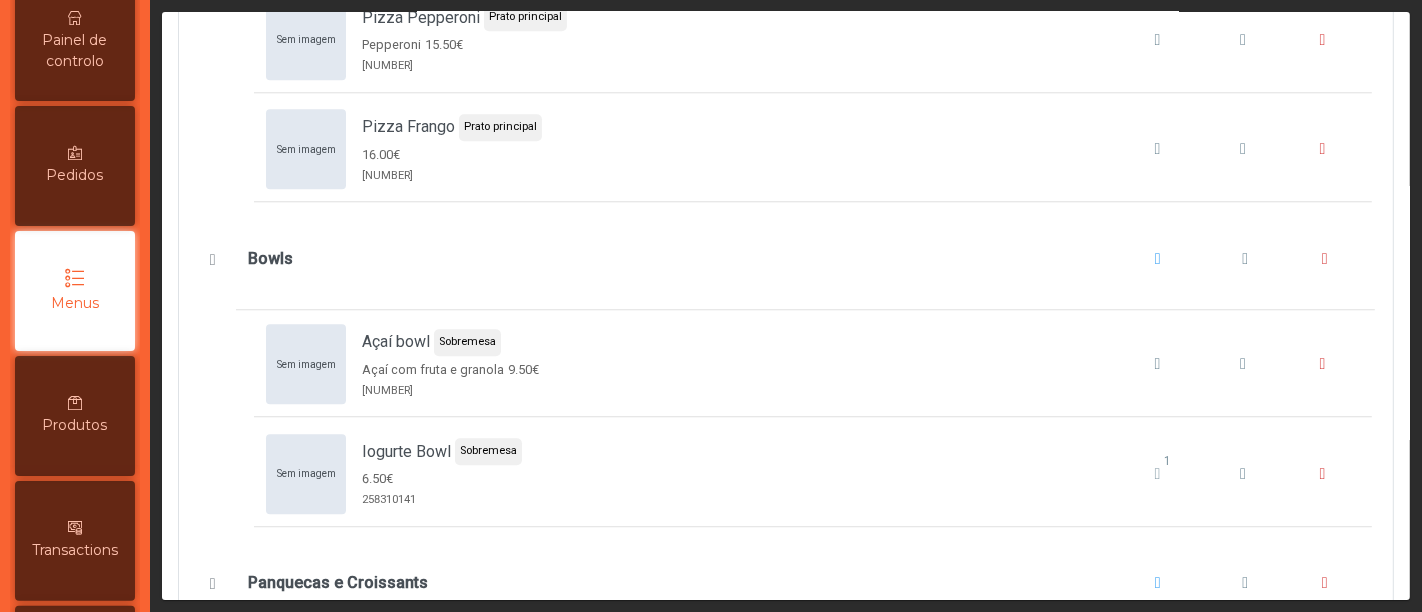 click on "Painel de controlo" at bounding box center (75, 51) 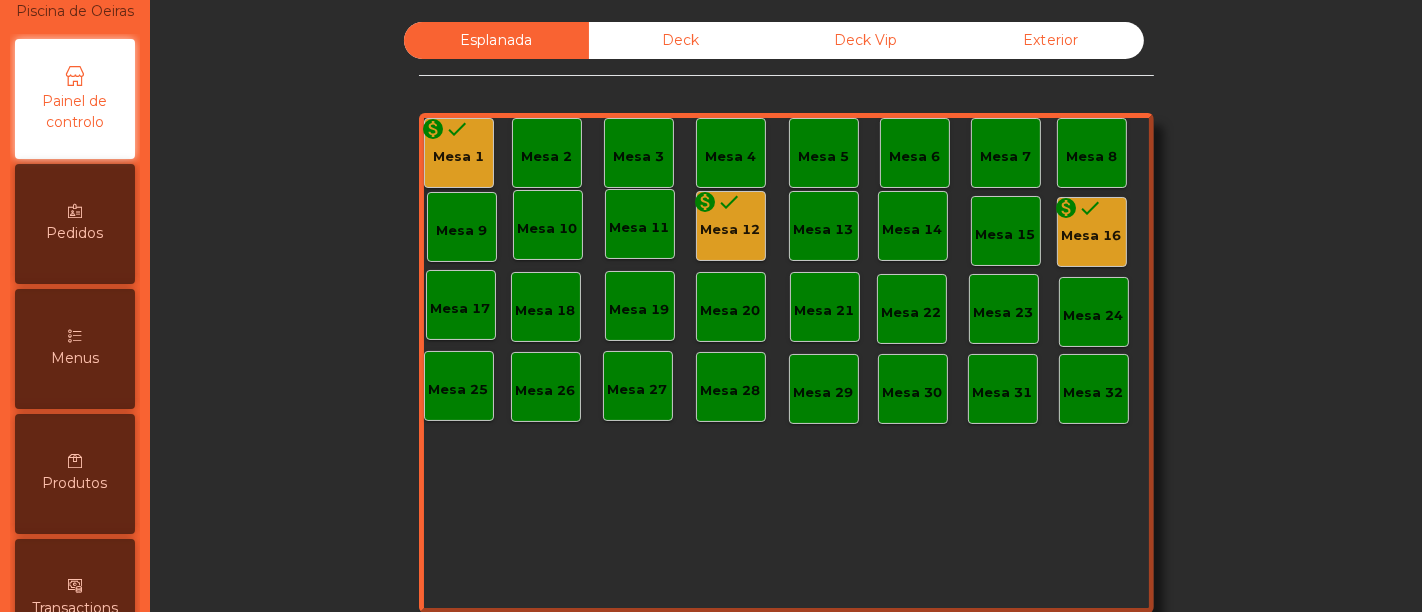 scroll, scrollTop: 0, scrollLeft: 0, axis: both 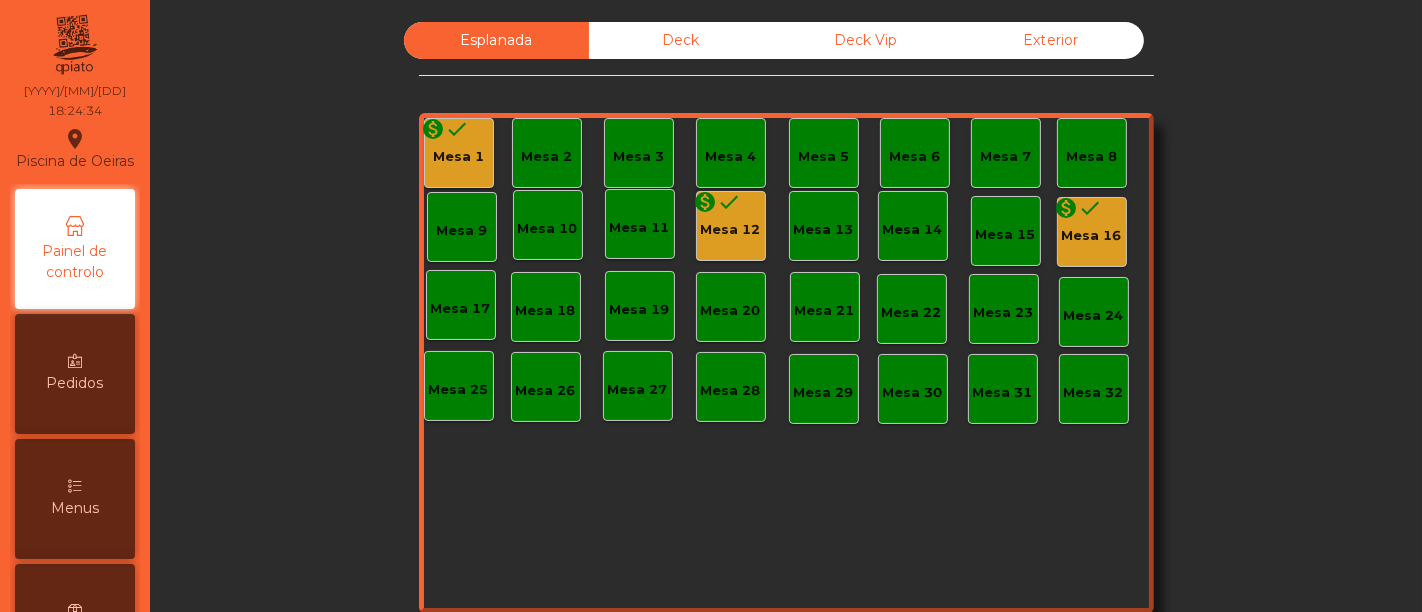 click on "Deck Vip" 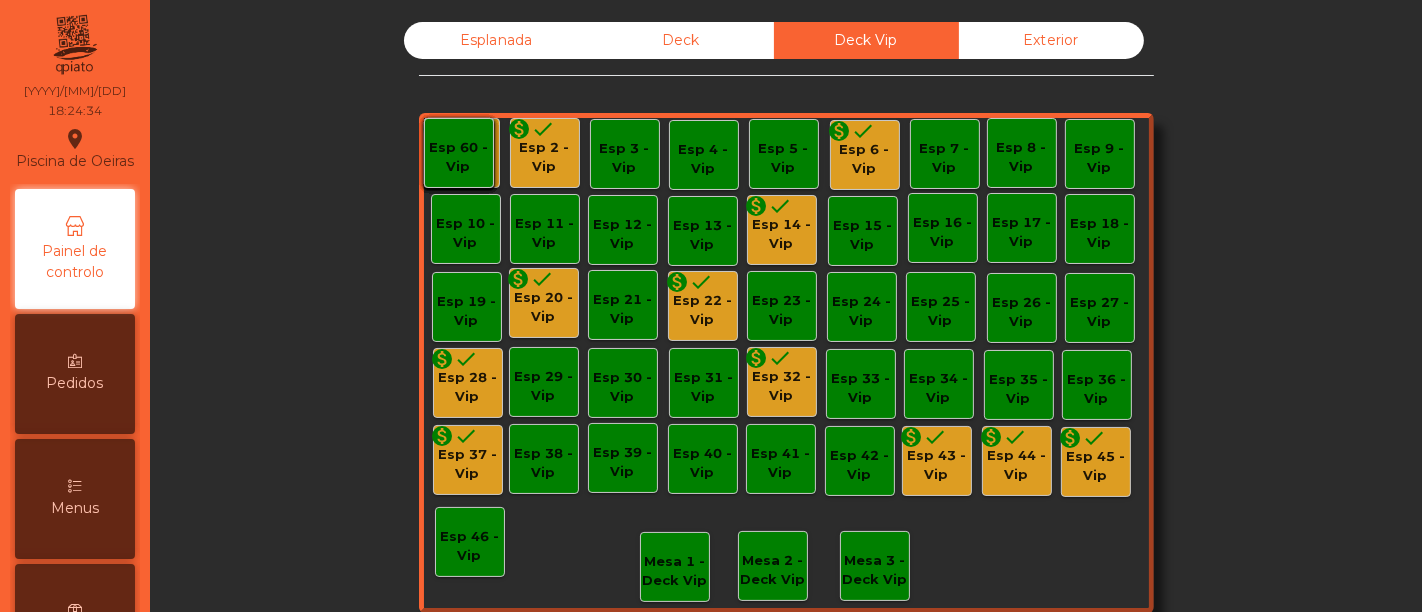 click on "Deck" 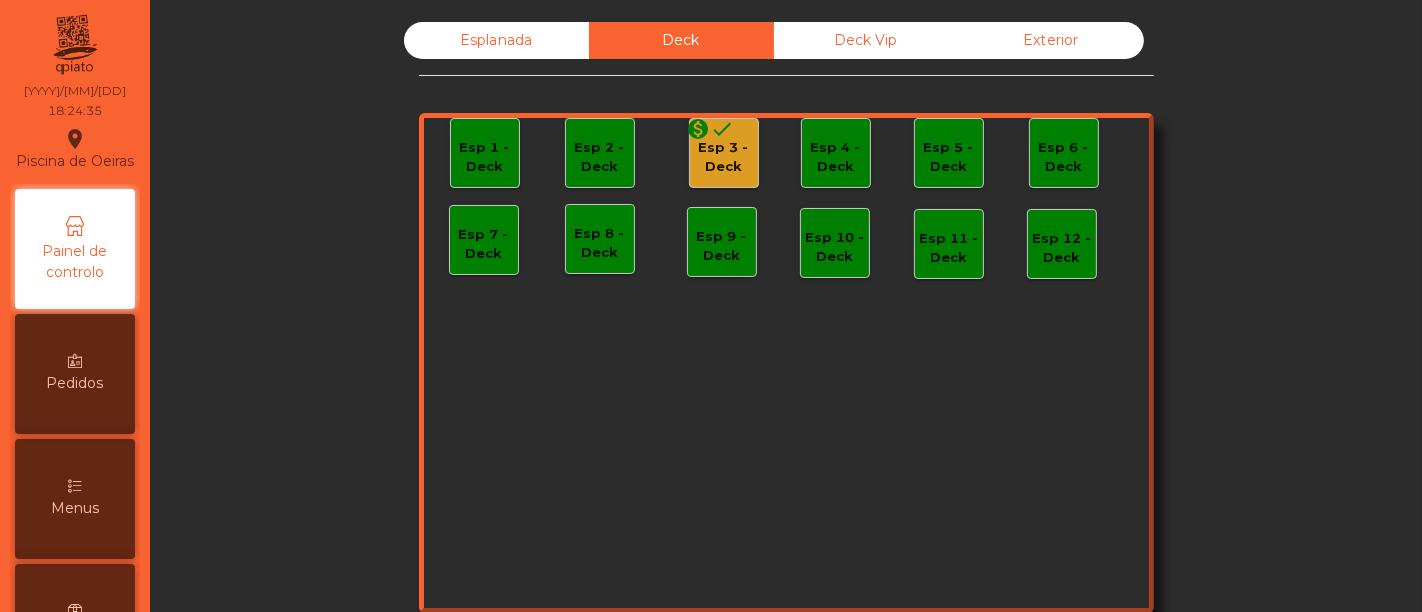 click on "Deck Vip" 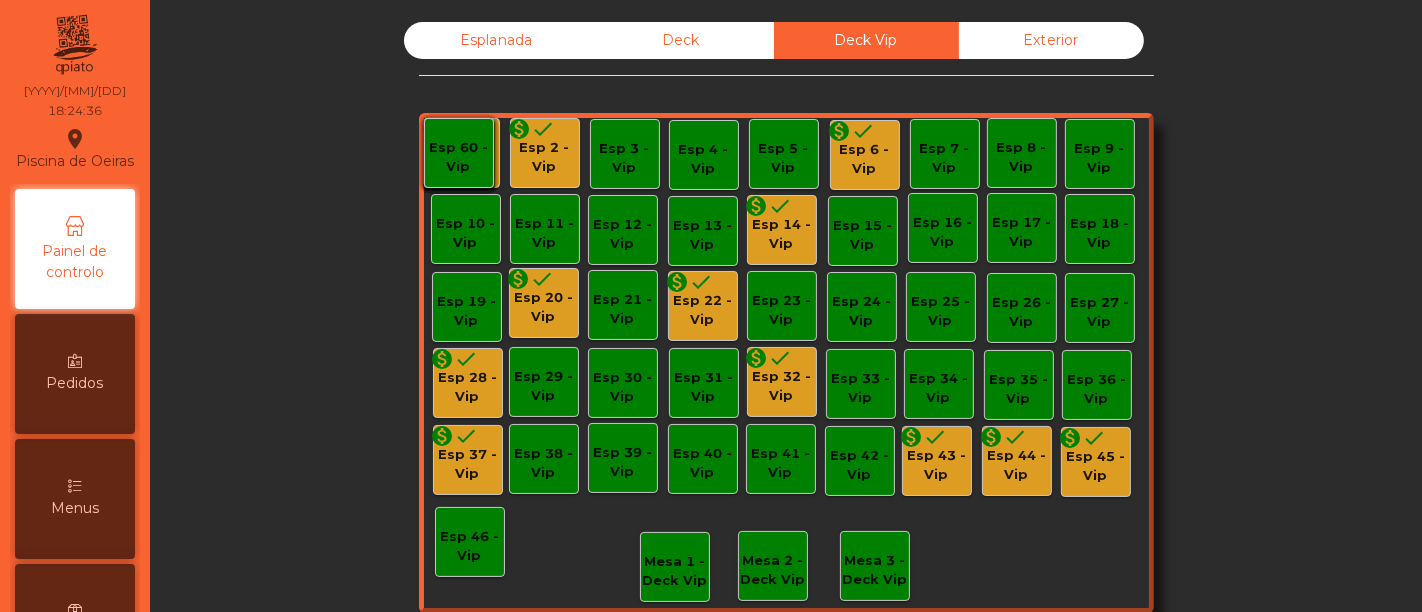 click on "Esp 60 - Vip" 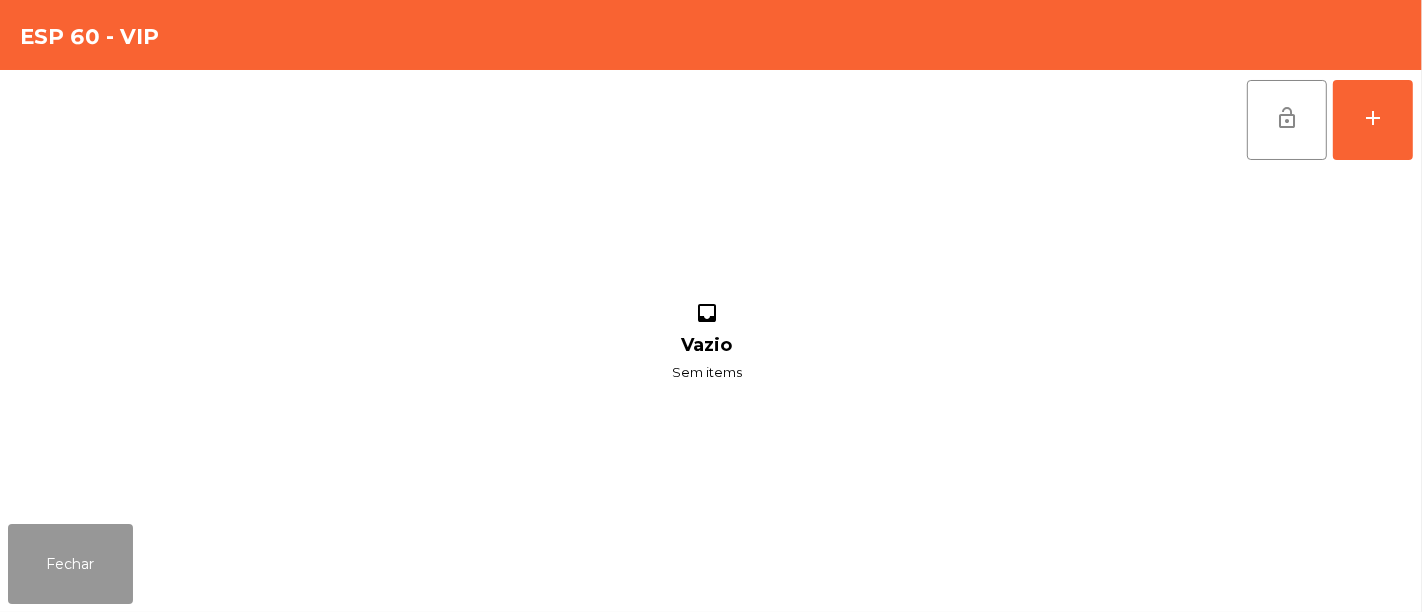 drag, startPoint x: 78, startPoint y: 553, endPoint x: 176, endPoint y: 468, distance: 129.72664 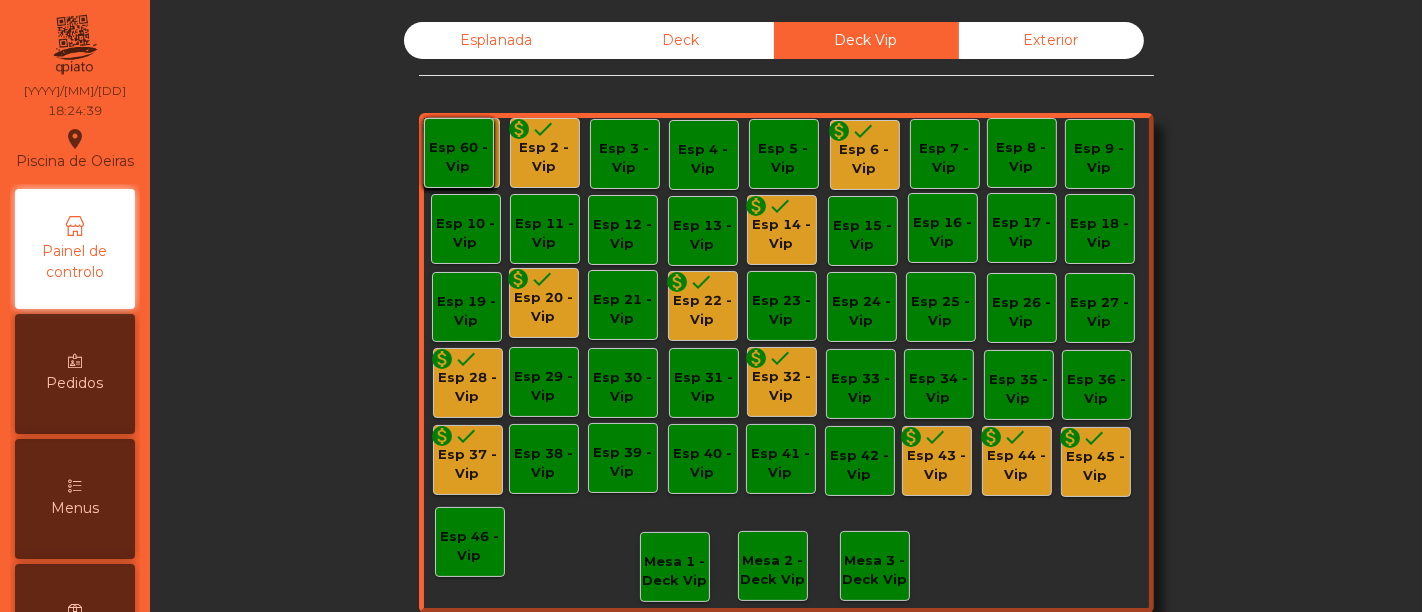 click on "monetization_on done  Esp 1 - Vip" 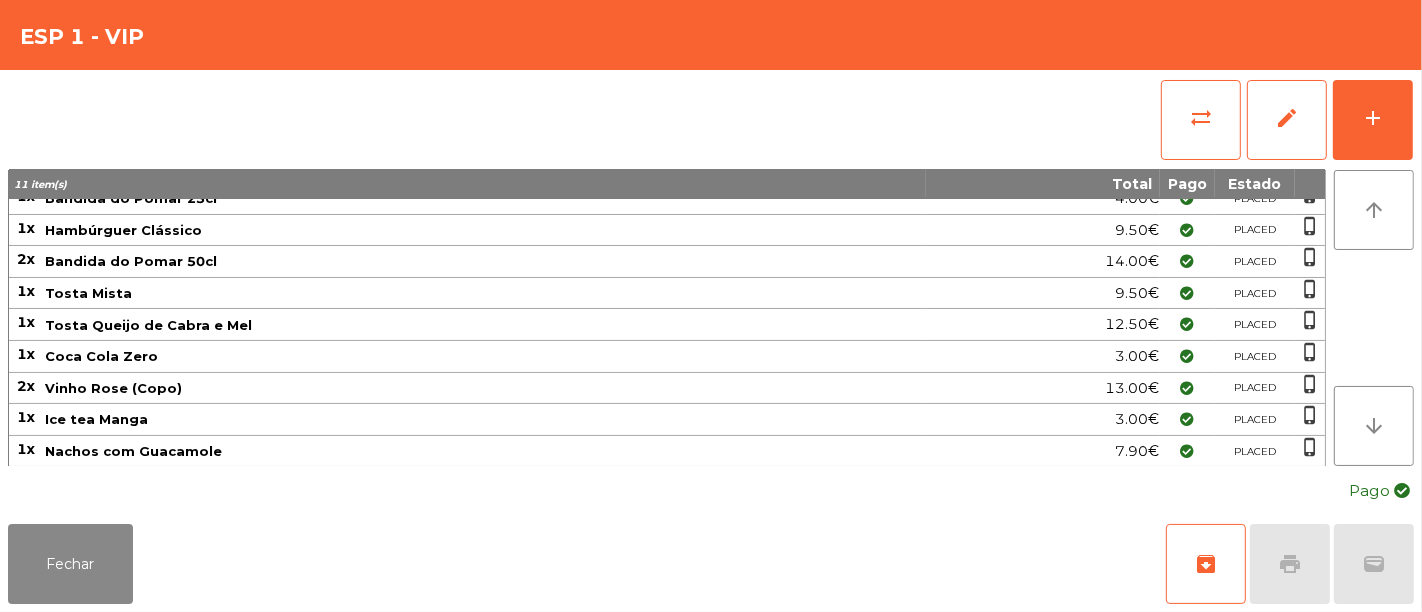 scroll, scrollTop: 0, scrollLeft: 0, axis: both 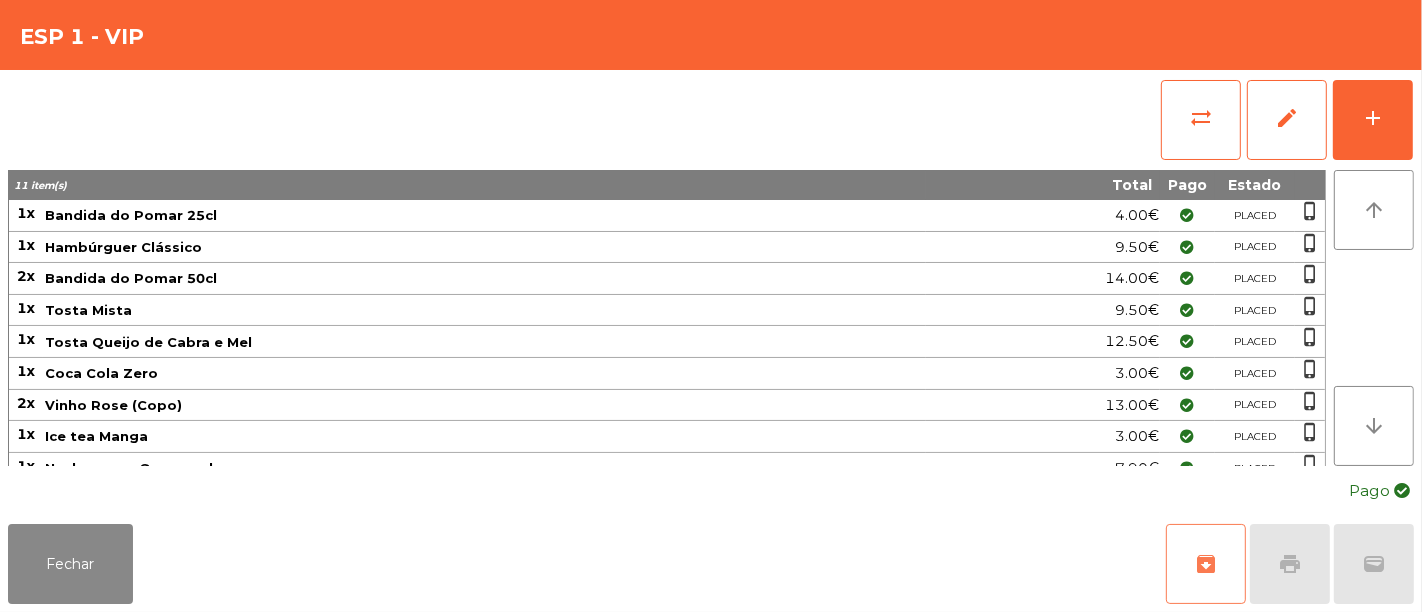 drag, startPoint x: 1199, startPoint y: 562, endPoint x: 1185, endPoint y: 543, distance: 23.600847 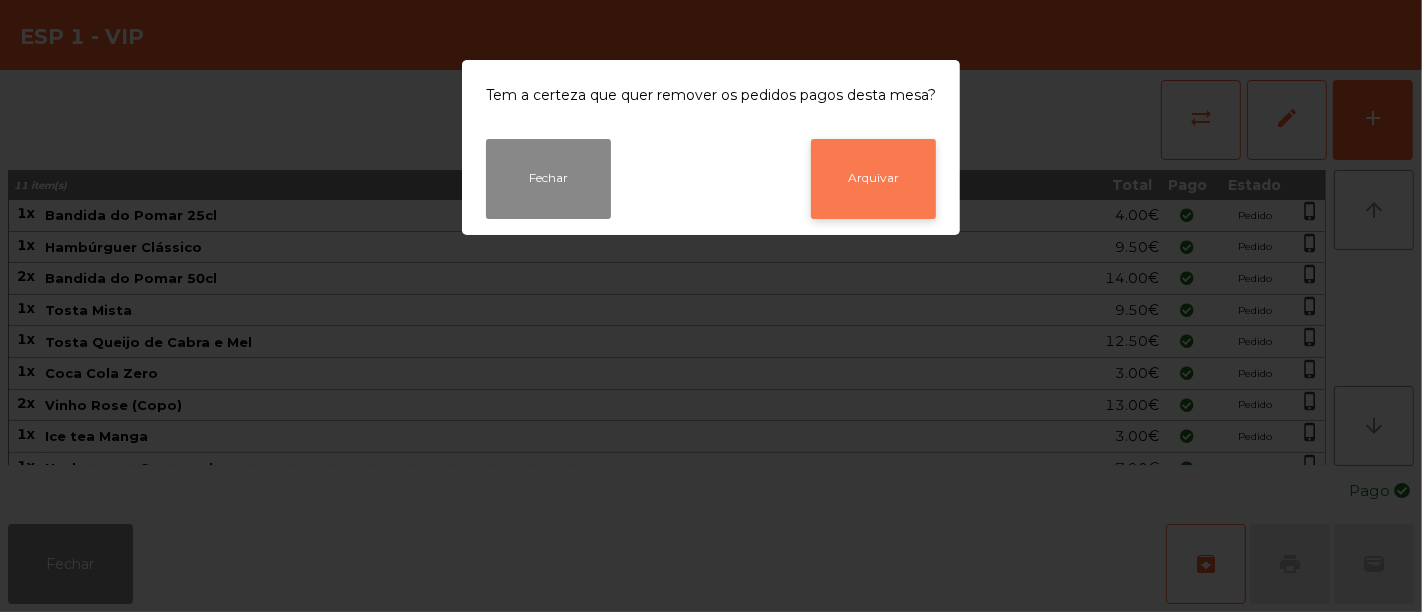 click on "Arquivar" 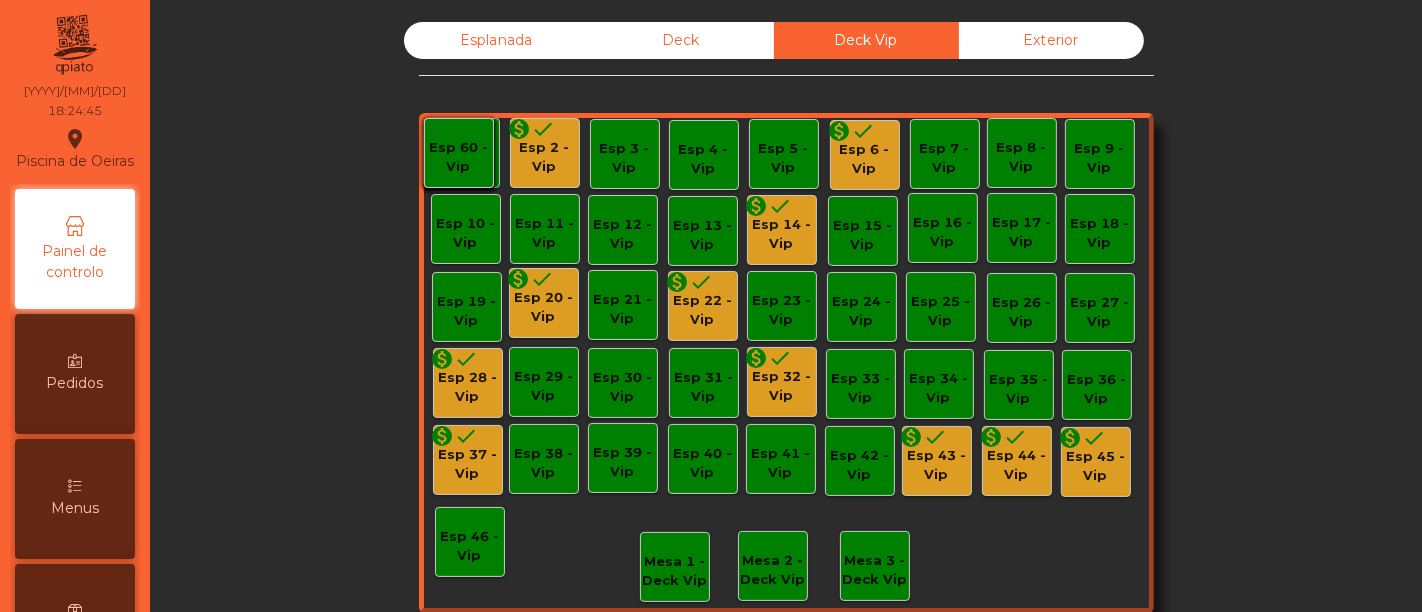 click on "Esp 2 - Vip" 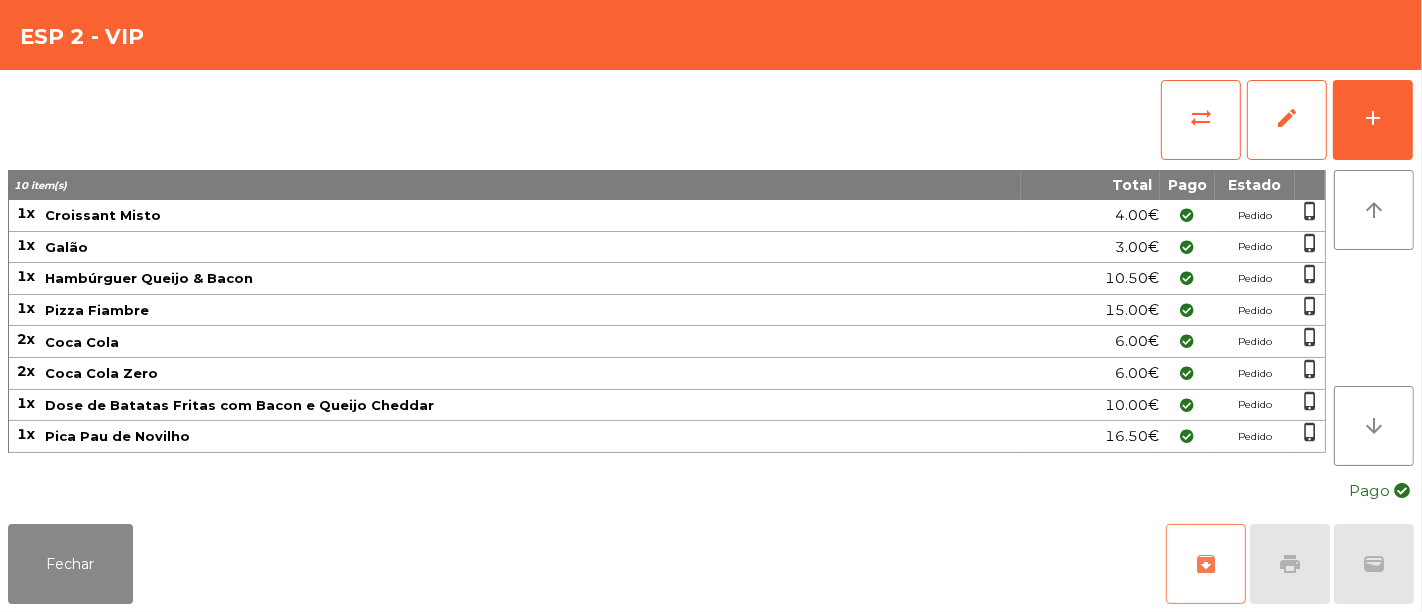 drag, startPoint x: 1197, startPoint y: 551, endPoint x: 1131, endPoint y: 470, distance: 104.48445 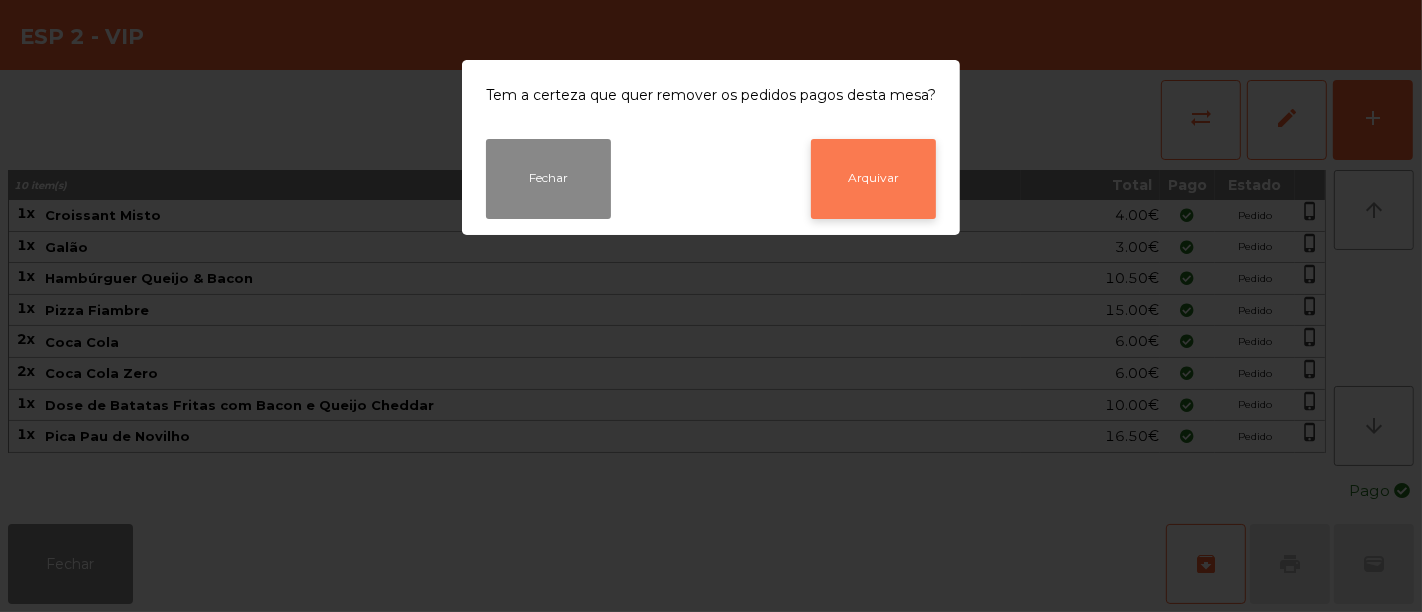 click on "Arquivar" 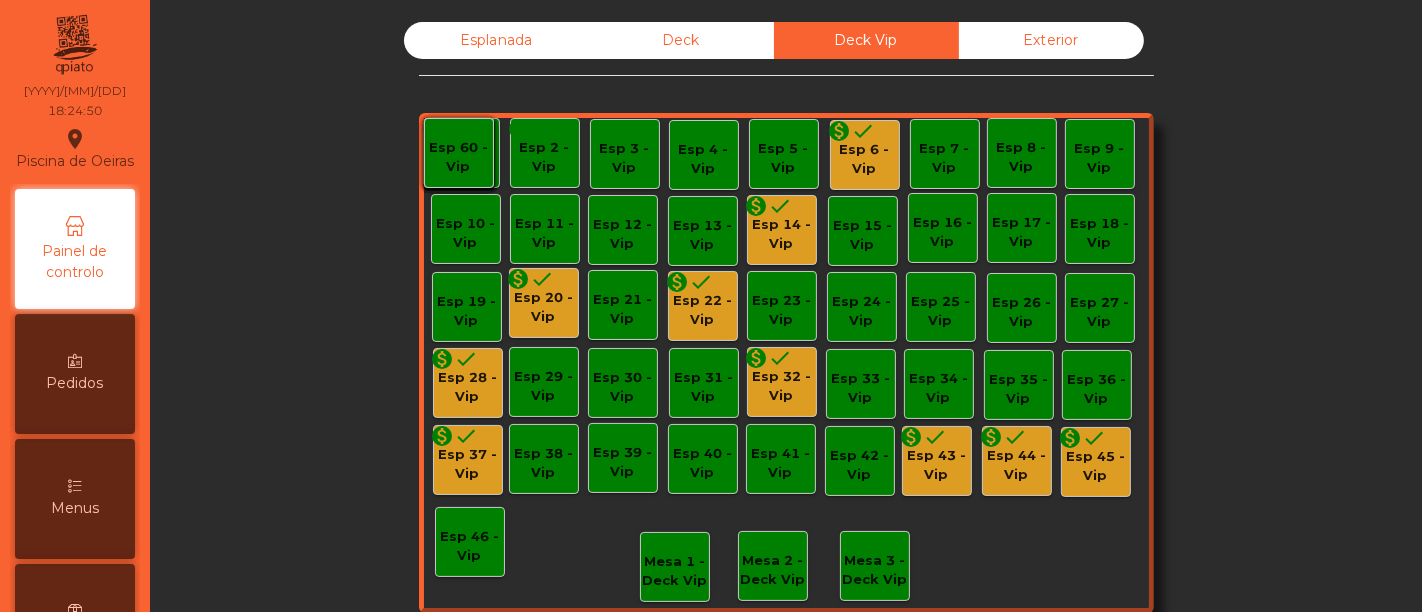 click on "monetization_on done" 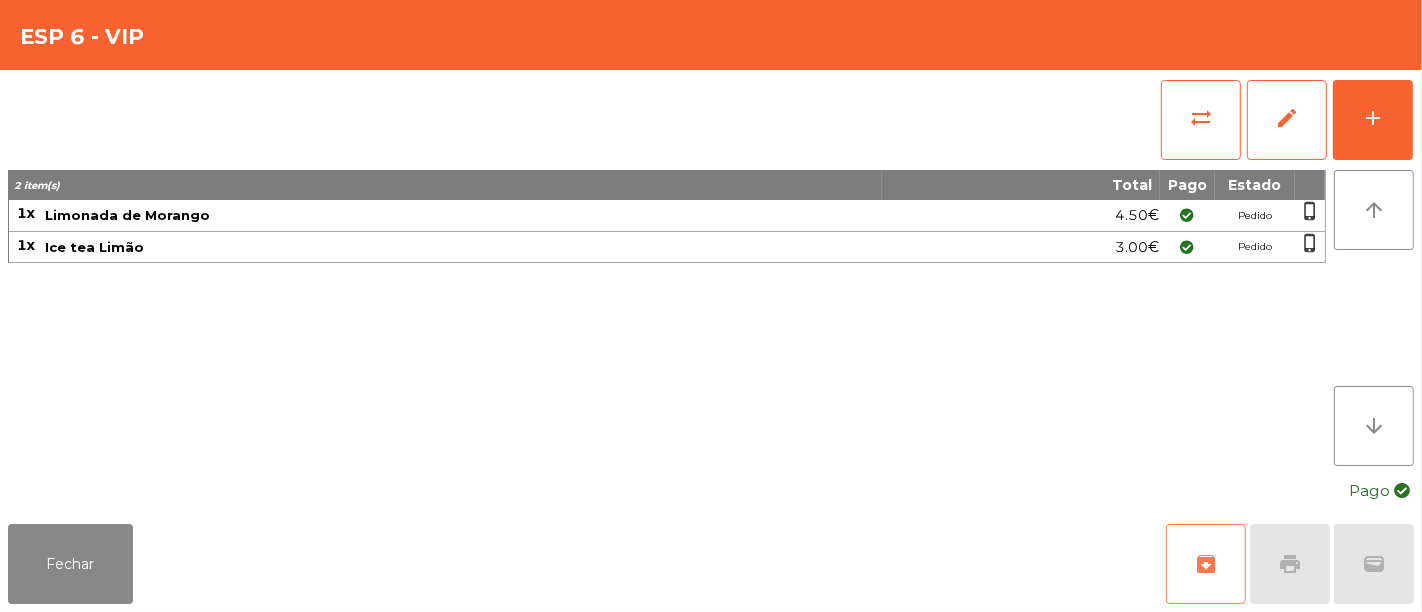 click on "archive" 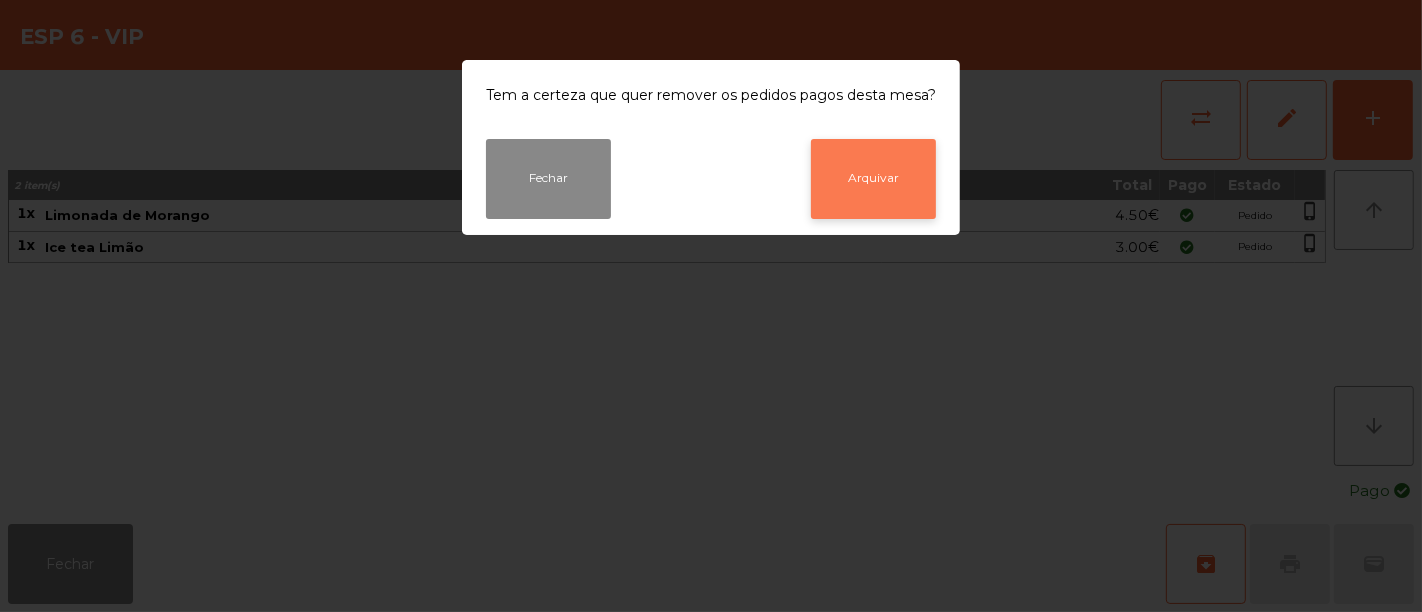 click on "Arquivar" 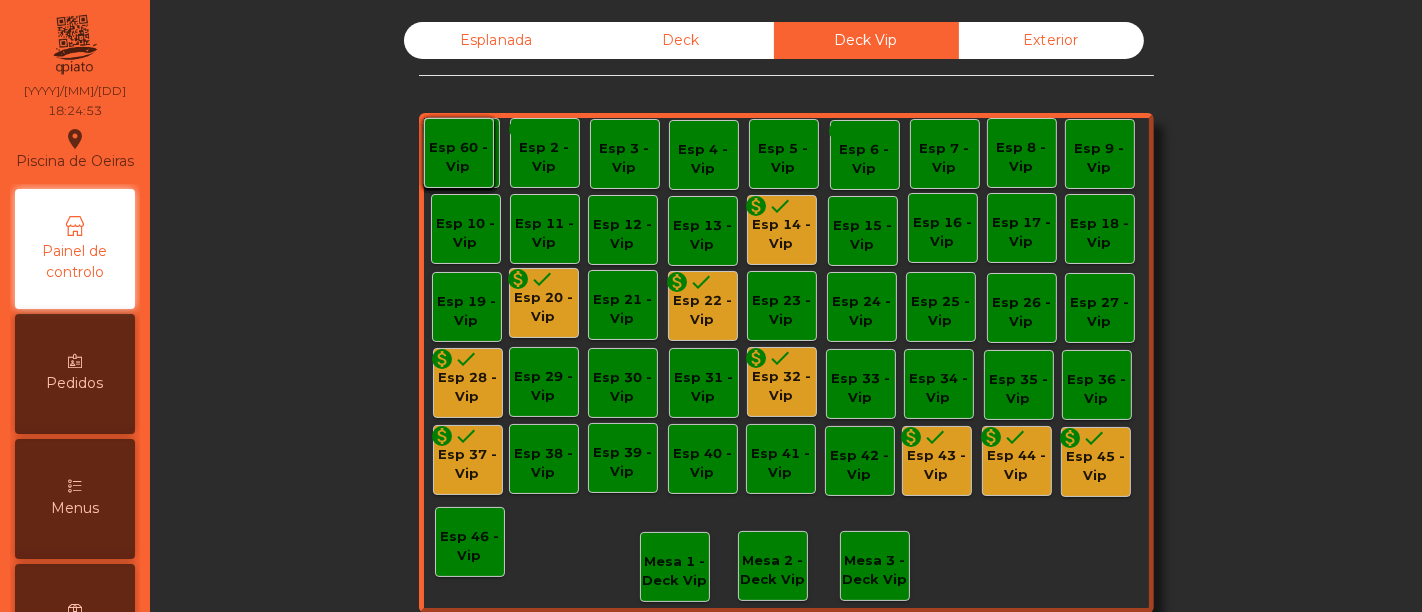 click on "Esp 14 - Vip" 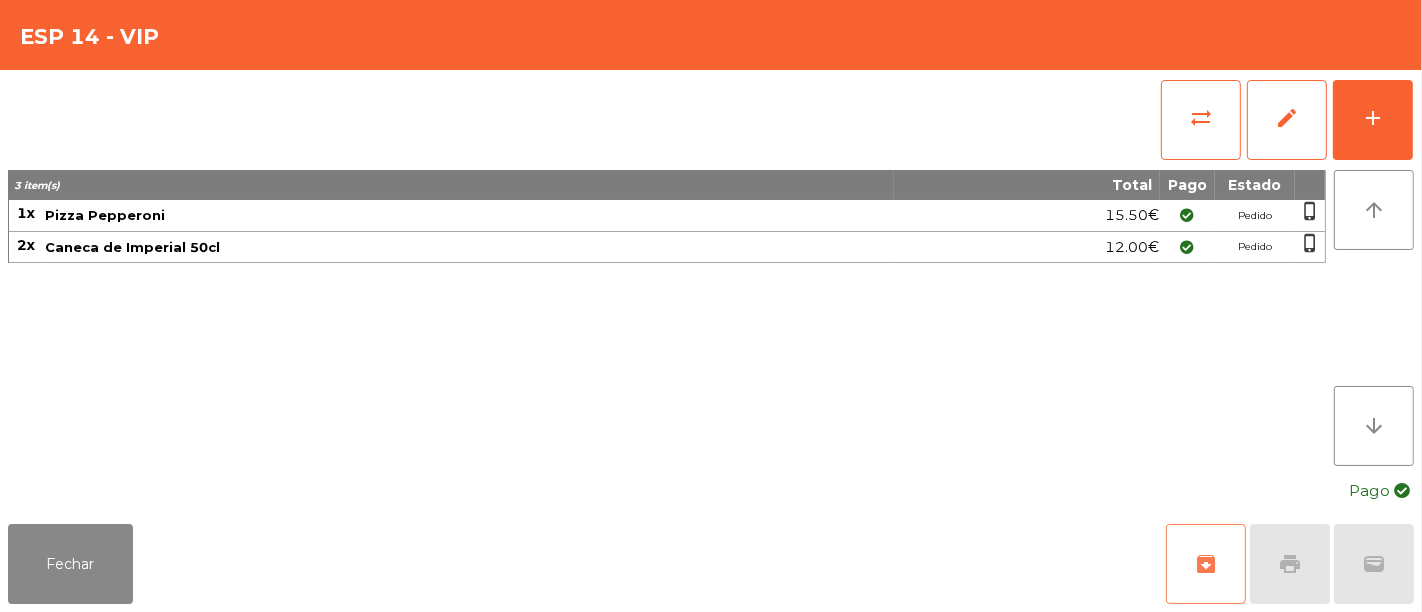 click on "archive" 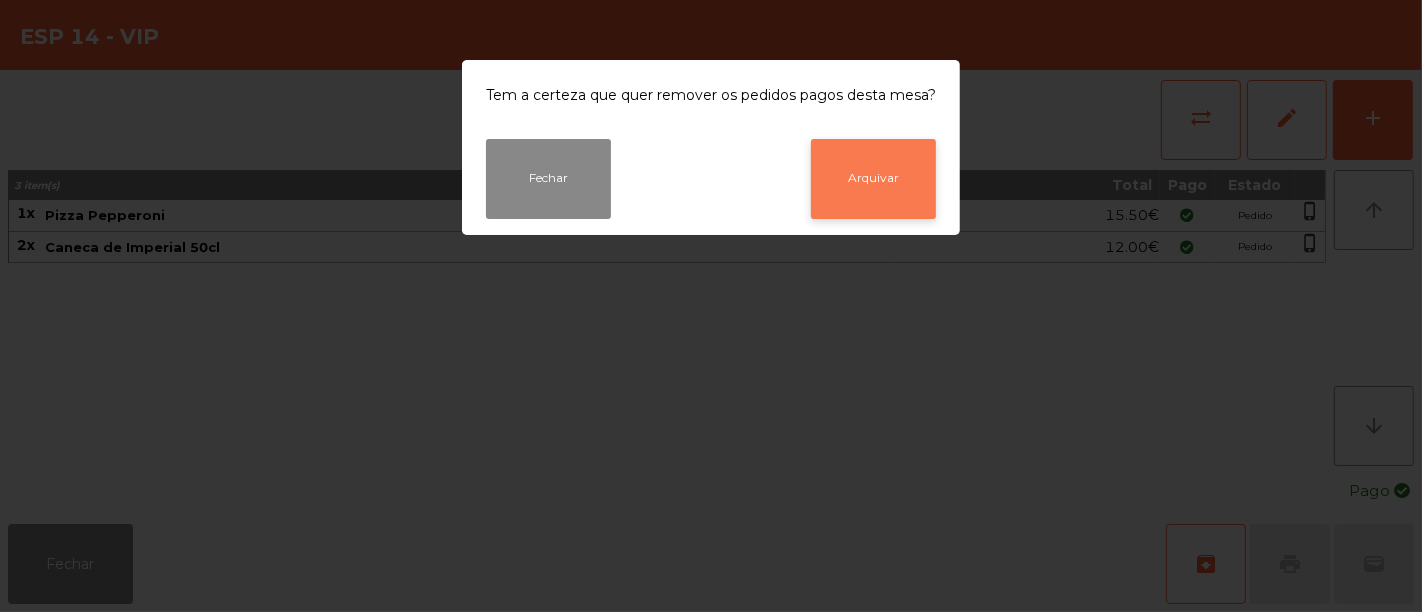 click on "Arquivar" 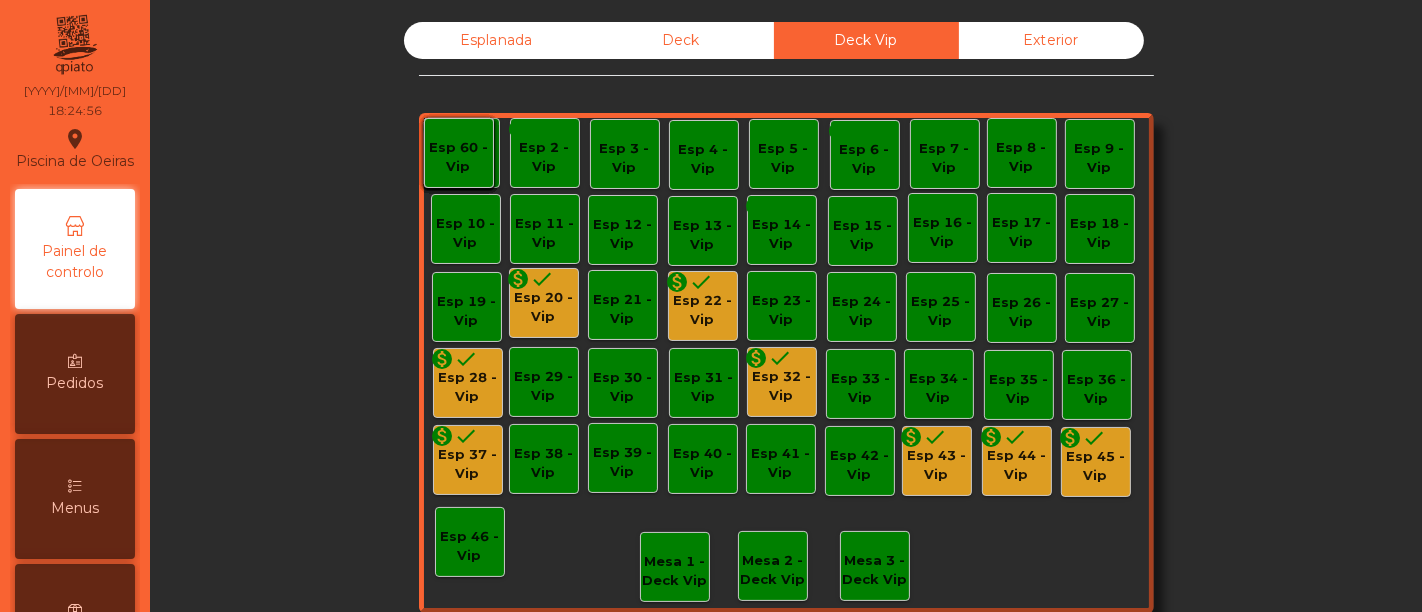 click on "Esp 20 - Vip" 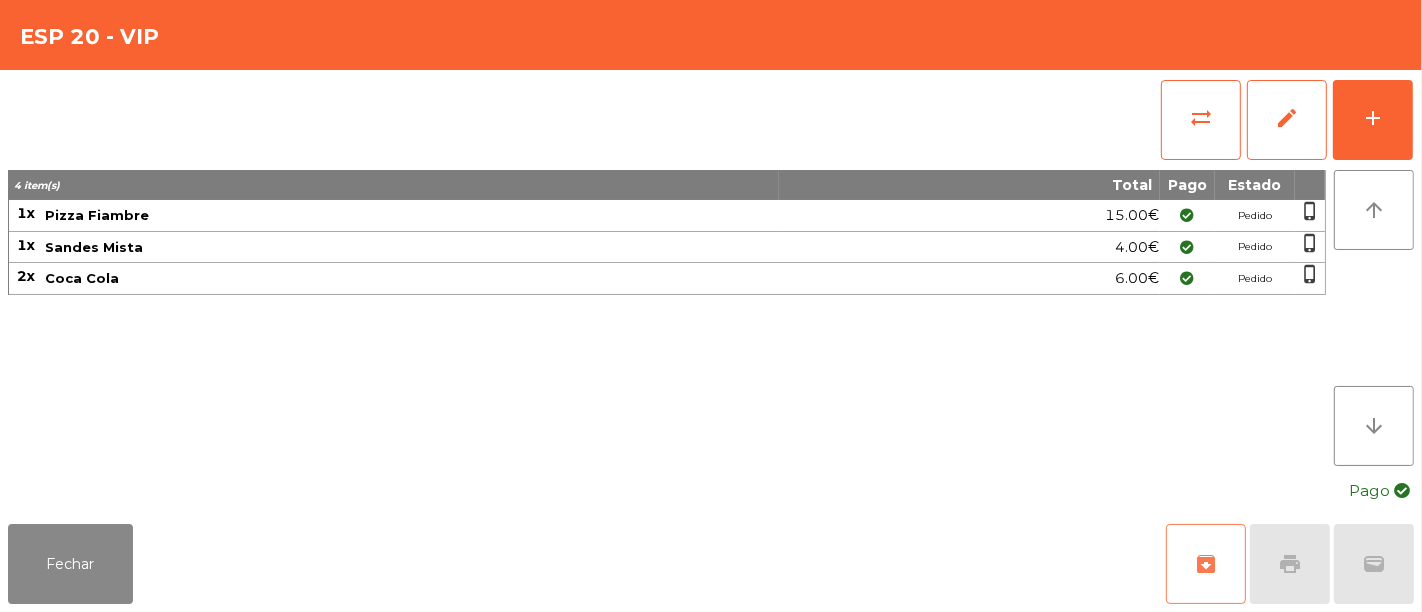 click on "archive" 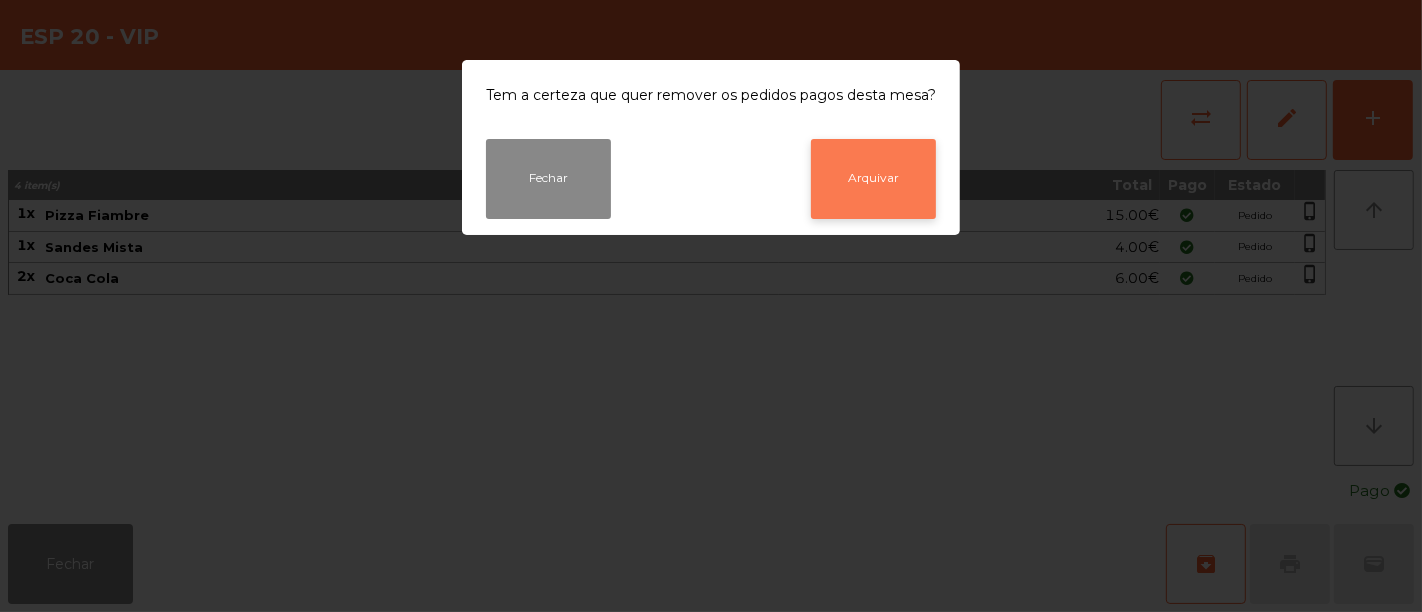 click on "Arquivar" 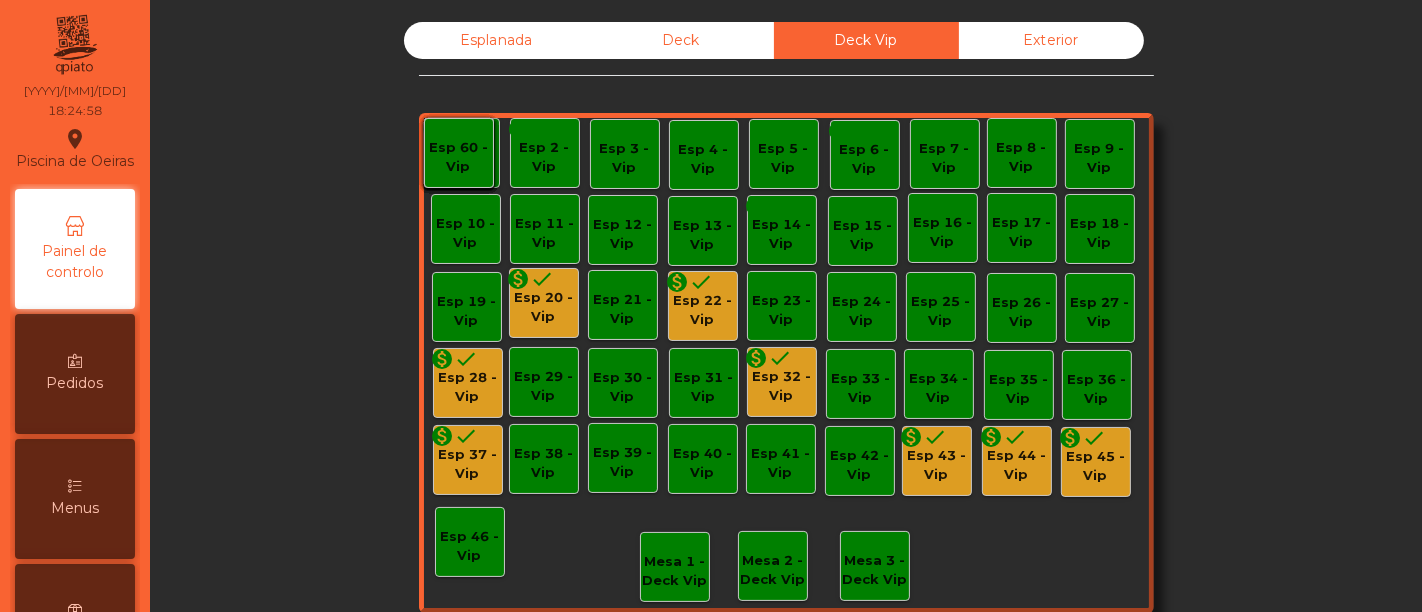 click on "Esp 22 - Vip" 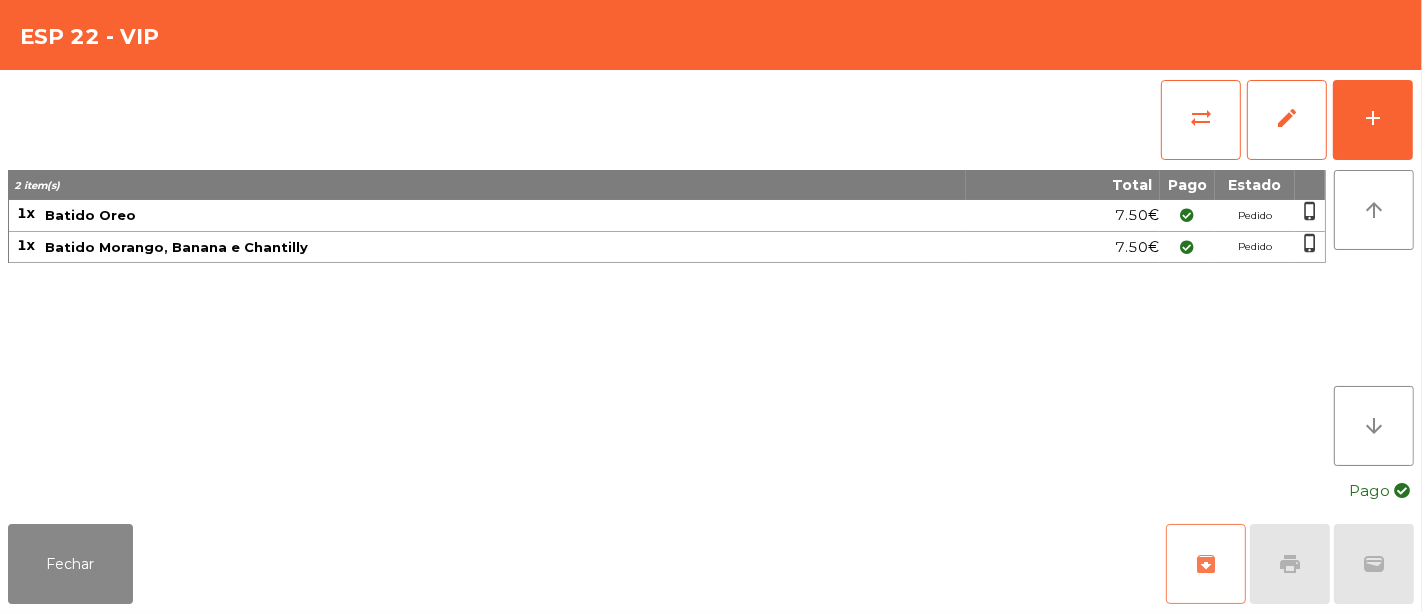 click on "archive" 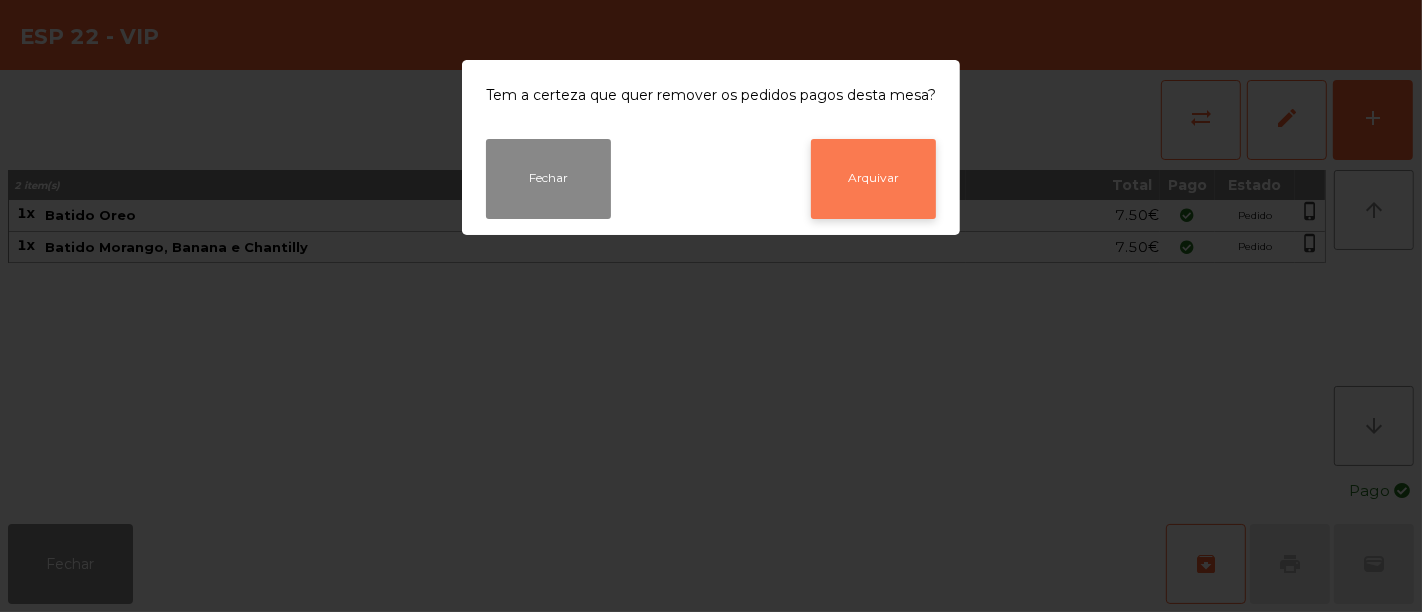 click on "Arquivar" 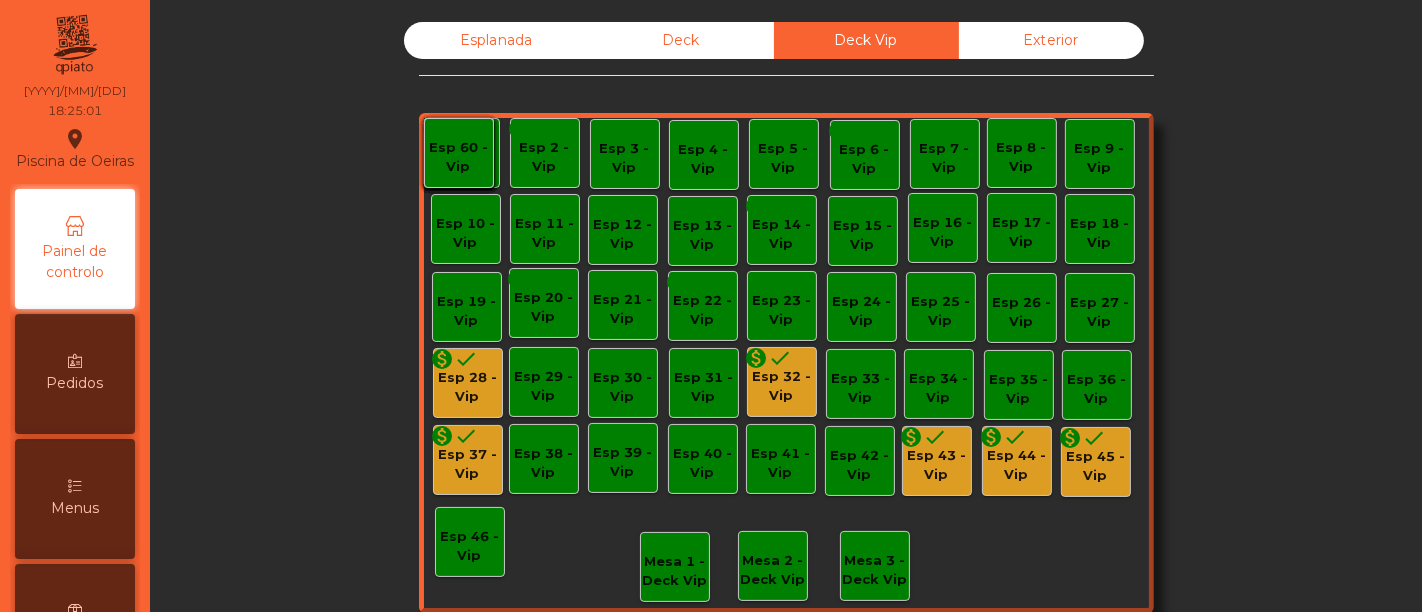 click on "Esp 28 - Vip" 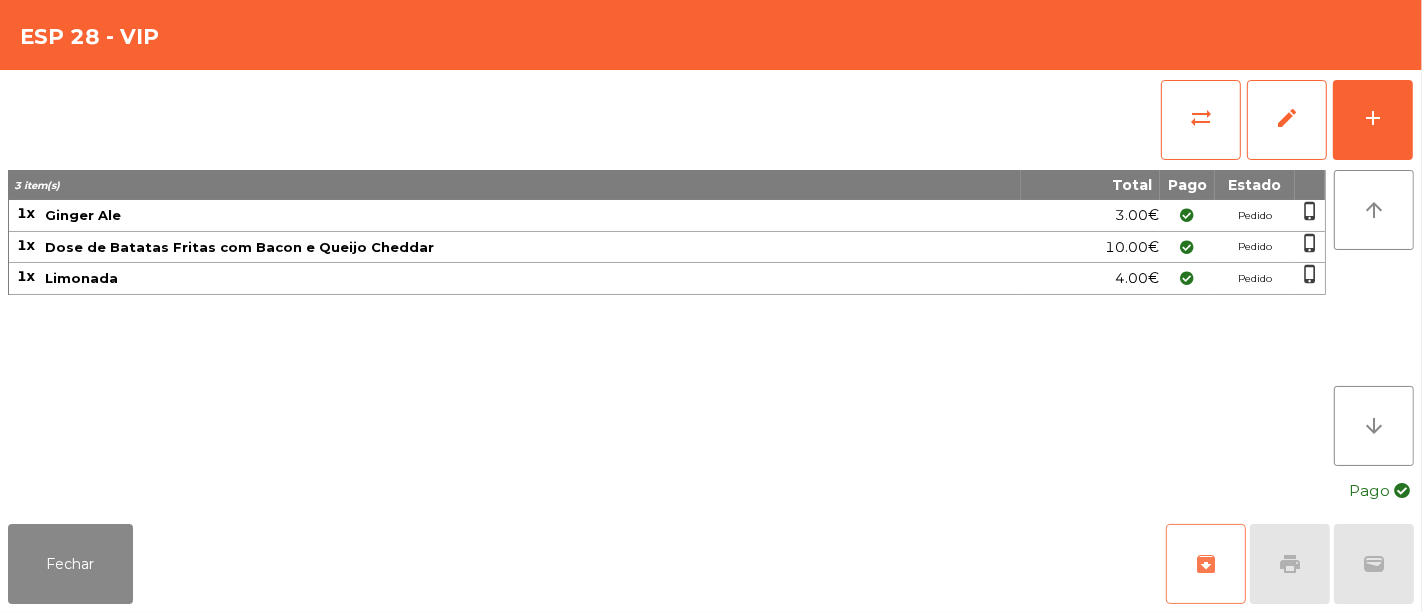 click on "archive" 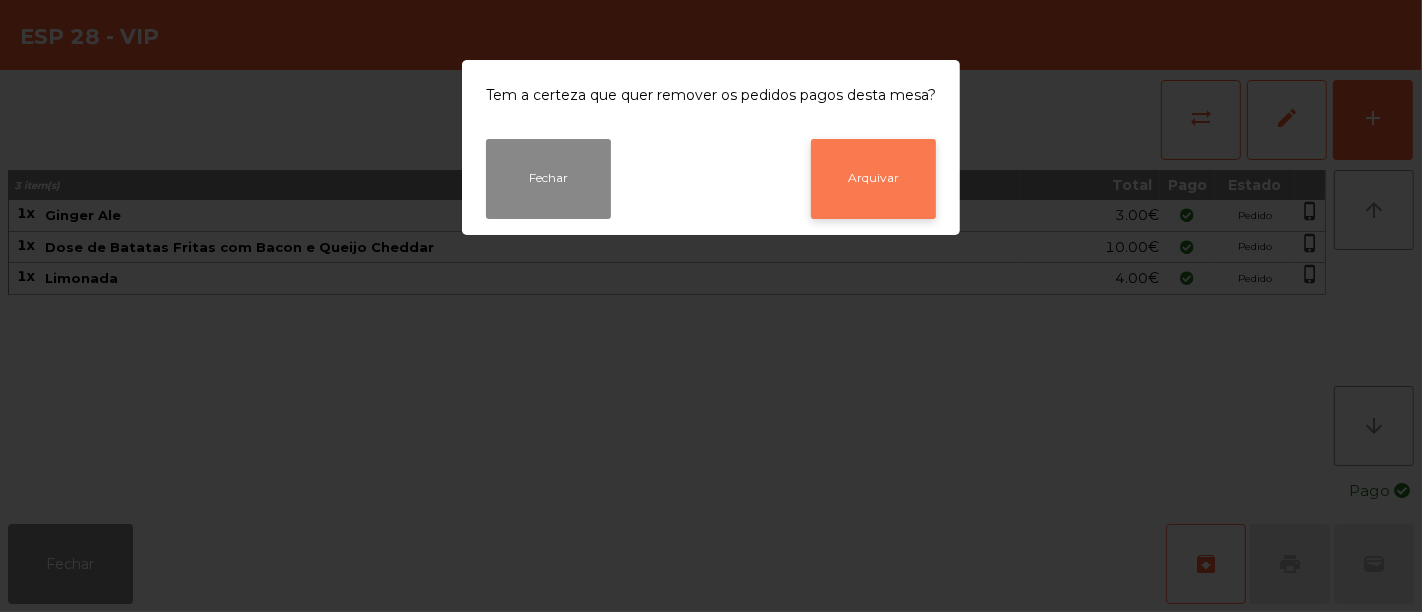 click on "Arquivar" 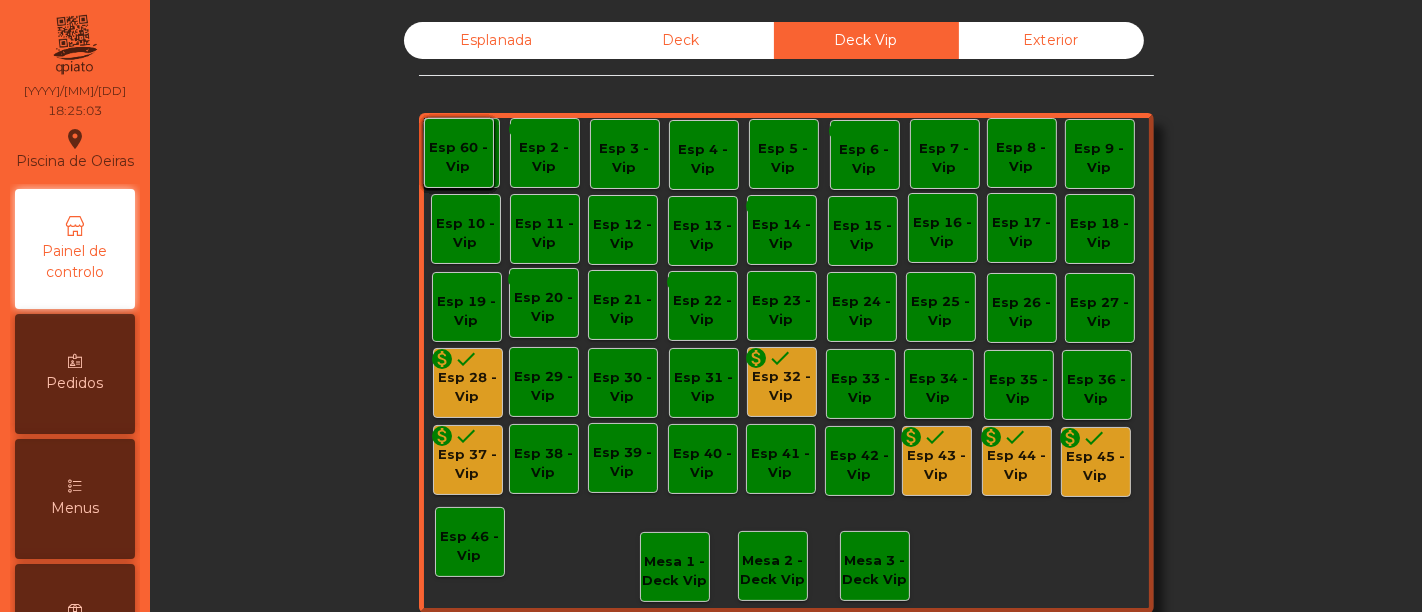 click on "Esp 32 - Vip" 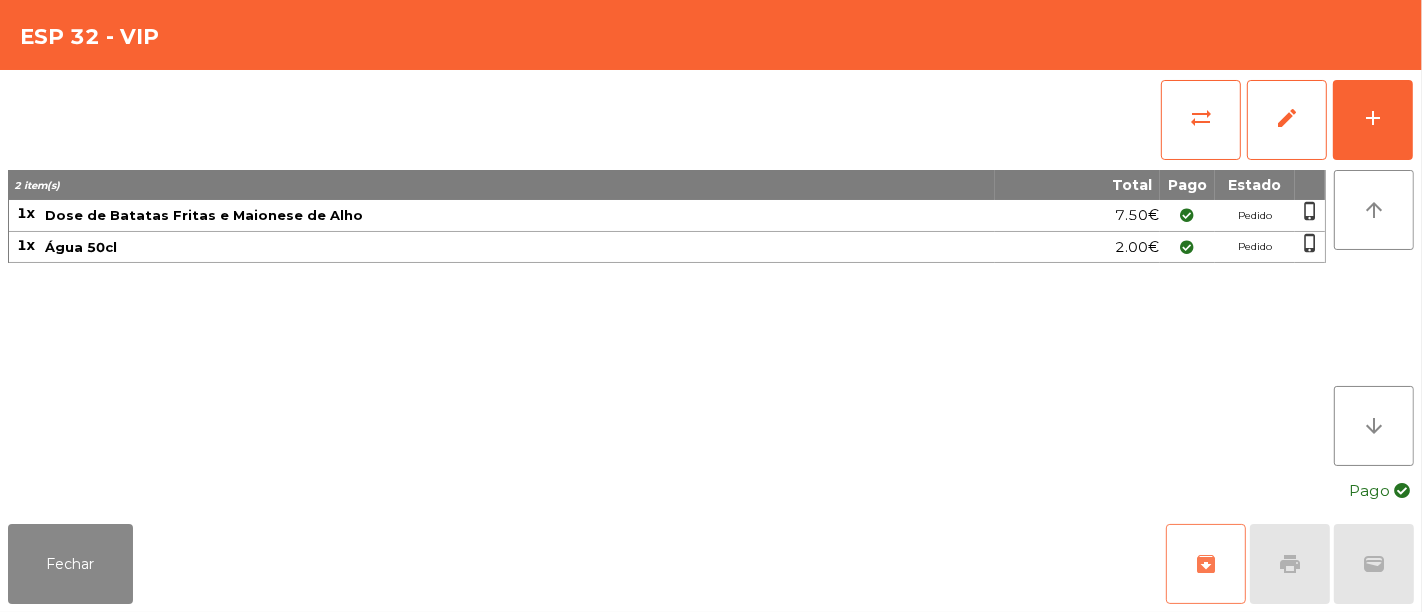 click on "archive" 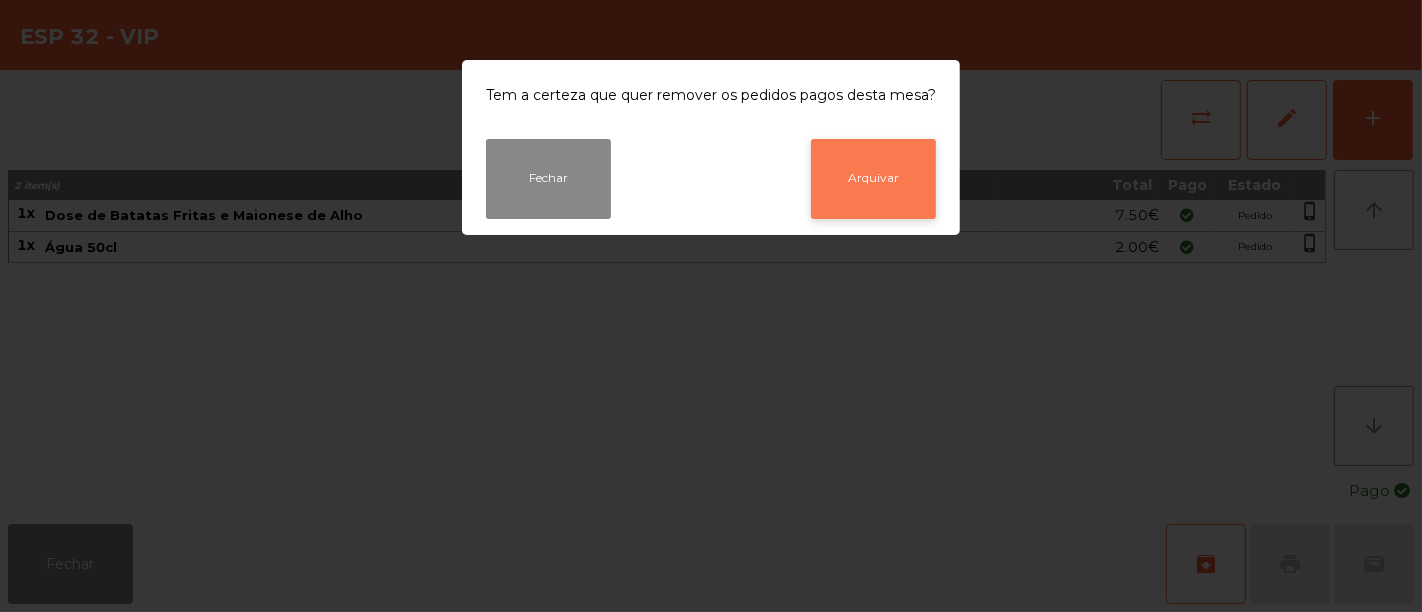 click on "Arquivar" 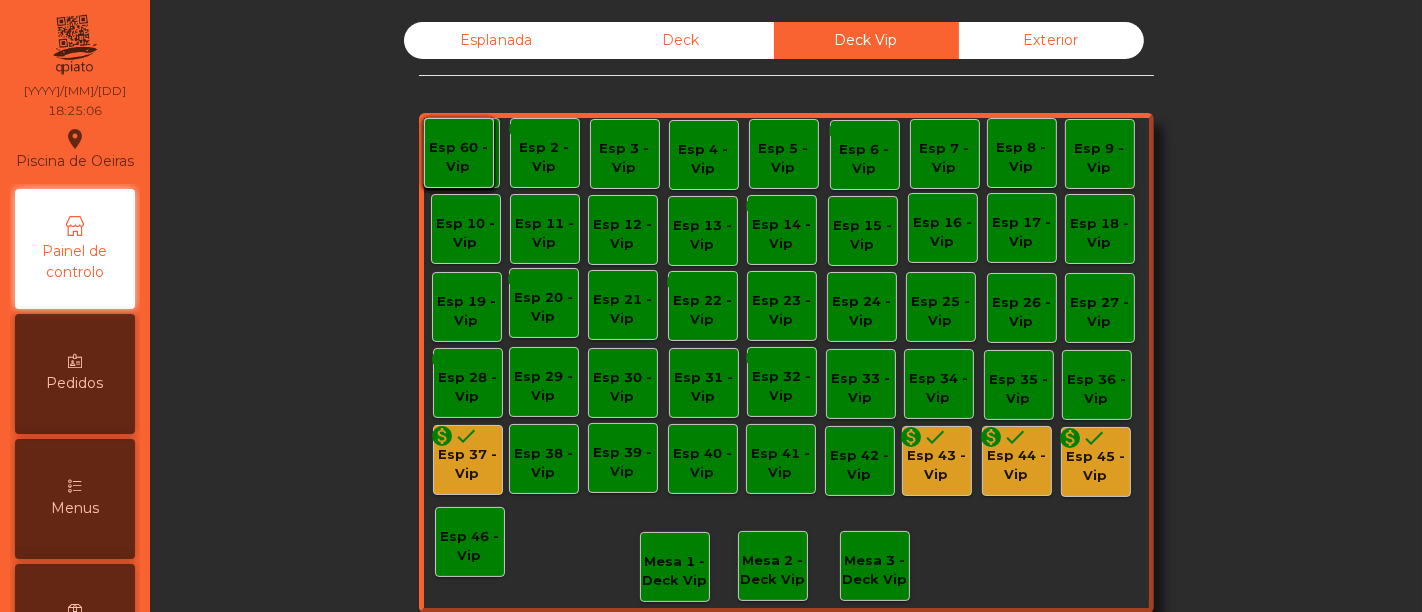 click on "Esp 37 - Vip" 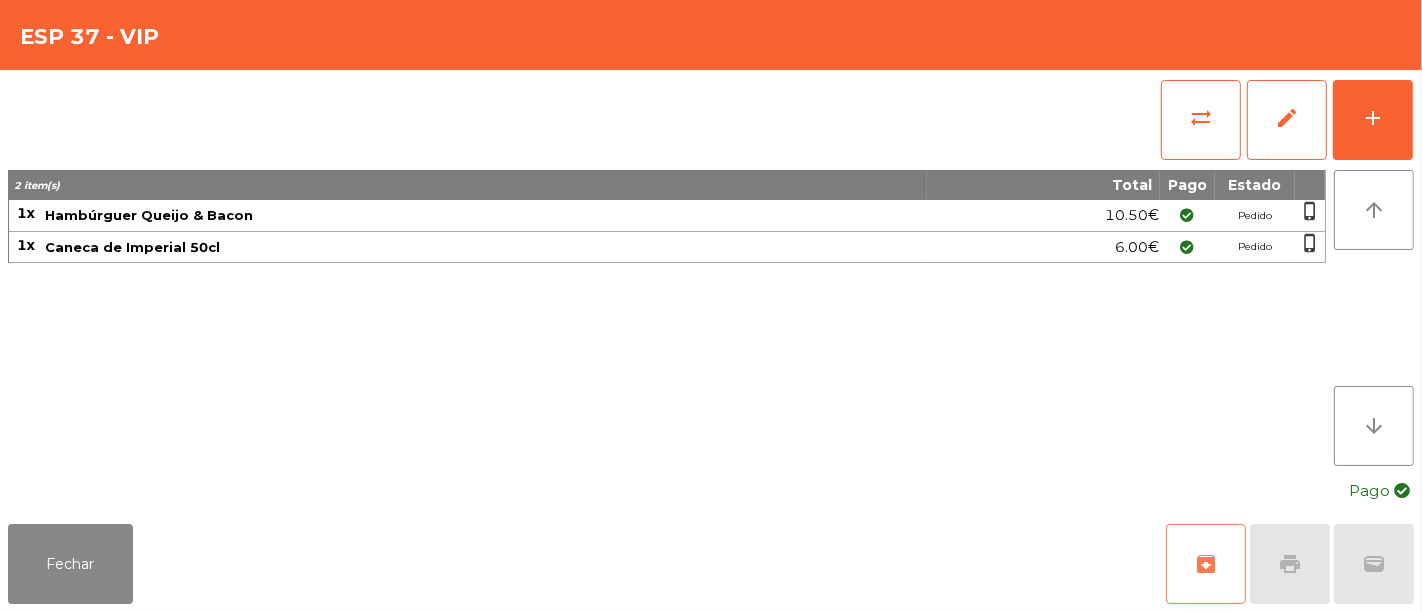 click on "archive" 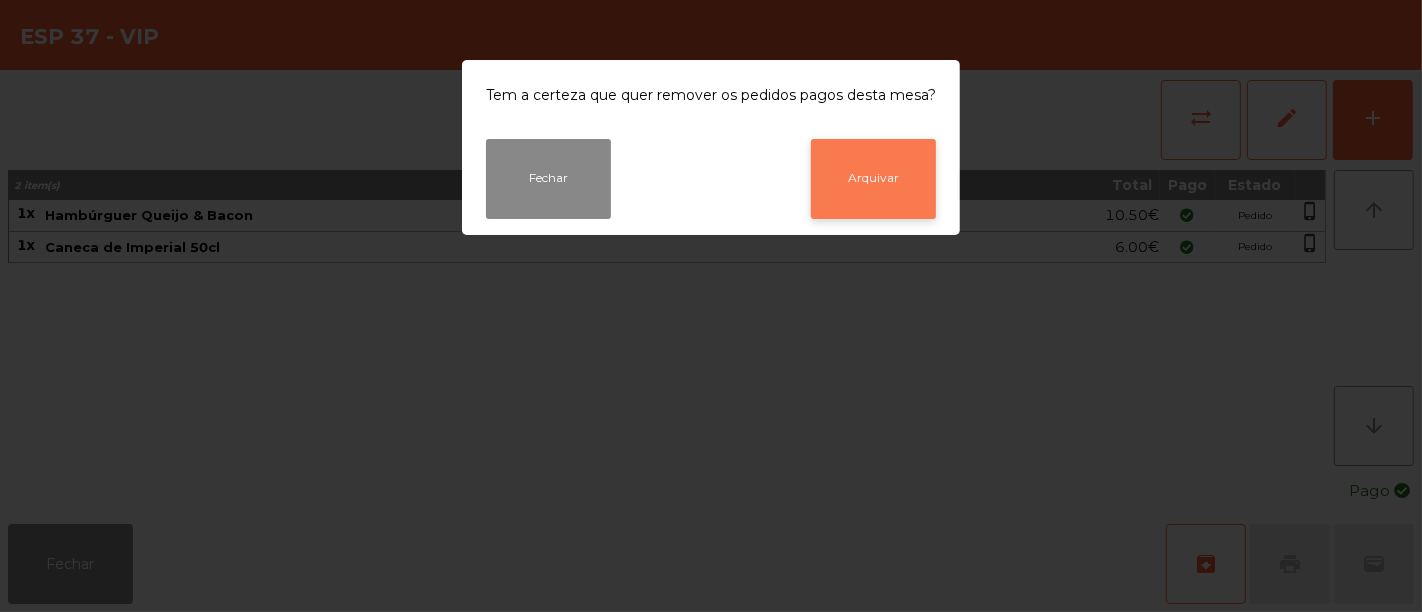 click on "Arquivar" 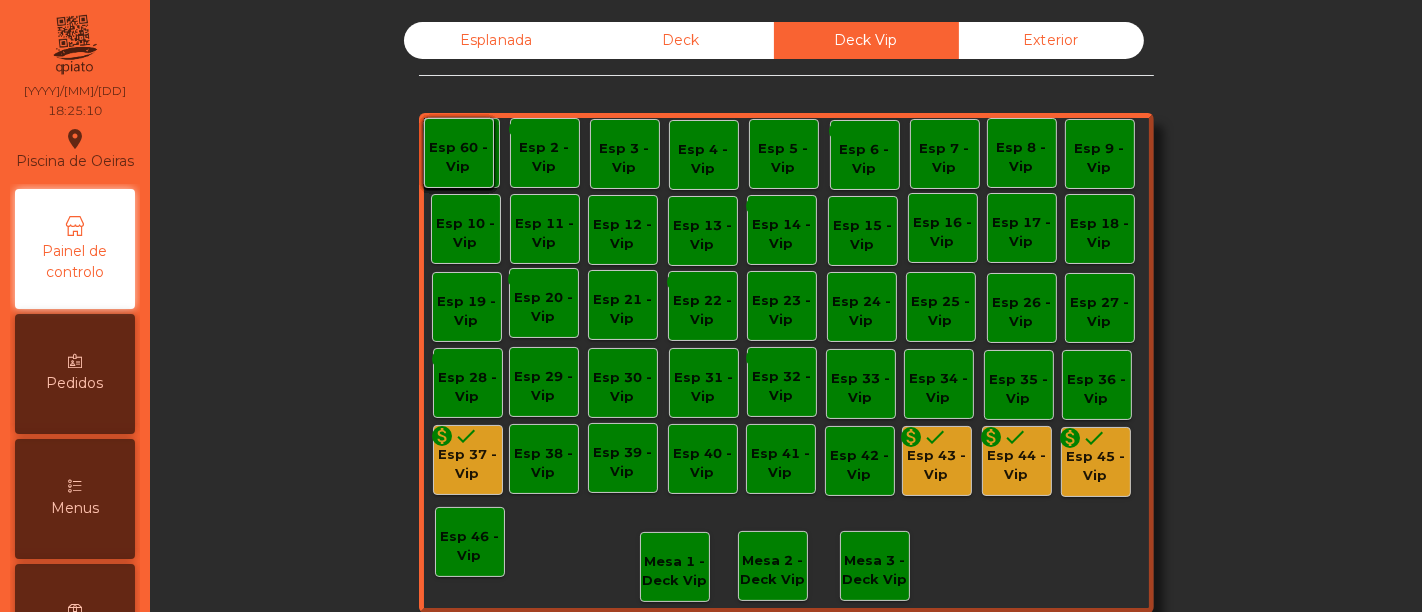 click on "monetization_on done" 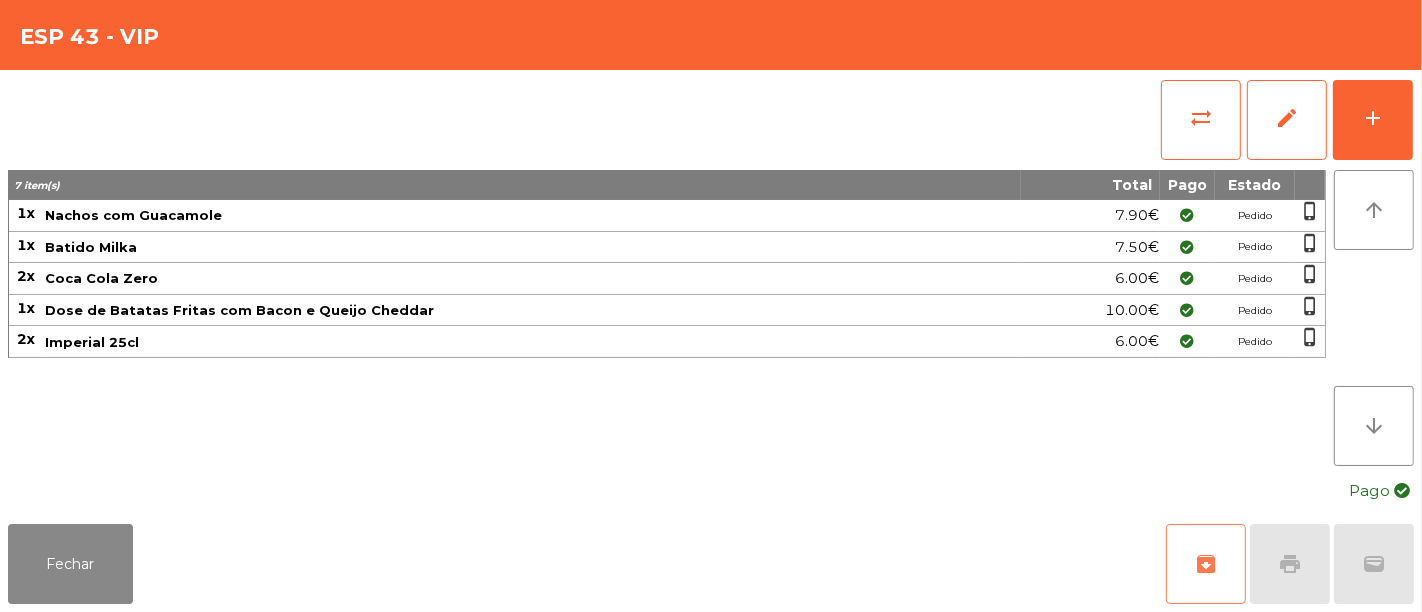 click on "archive" 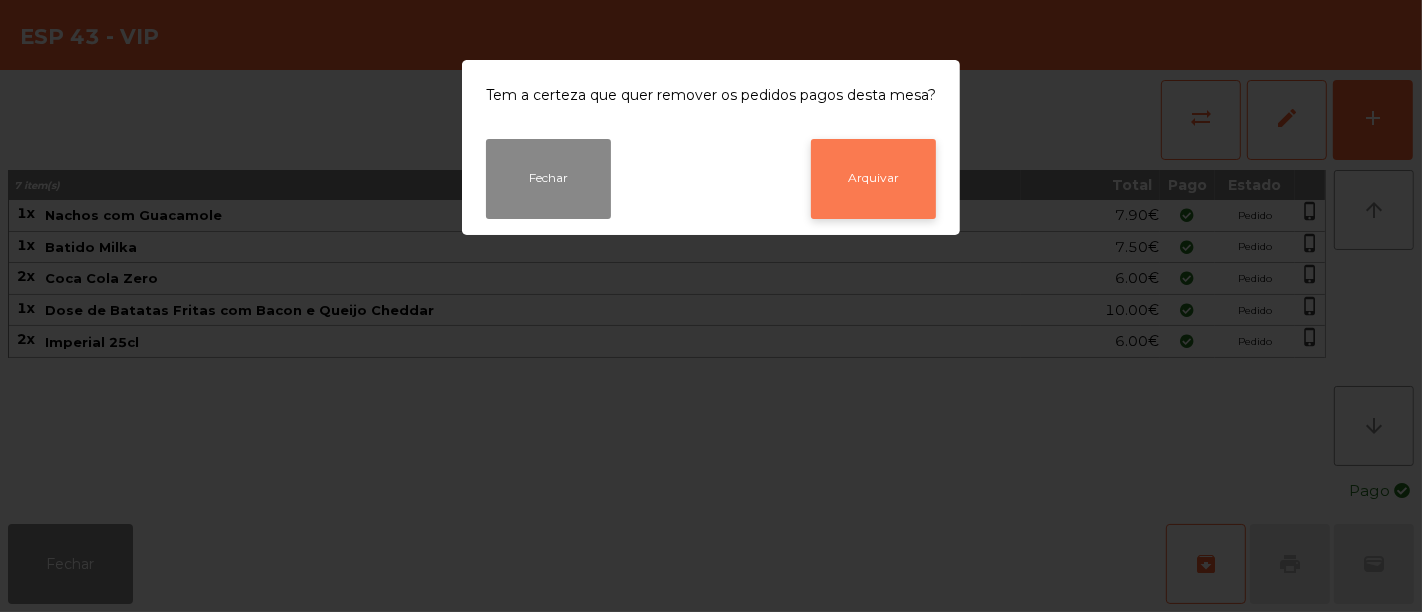 click on "Arquivar" 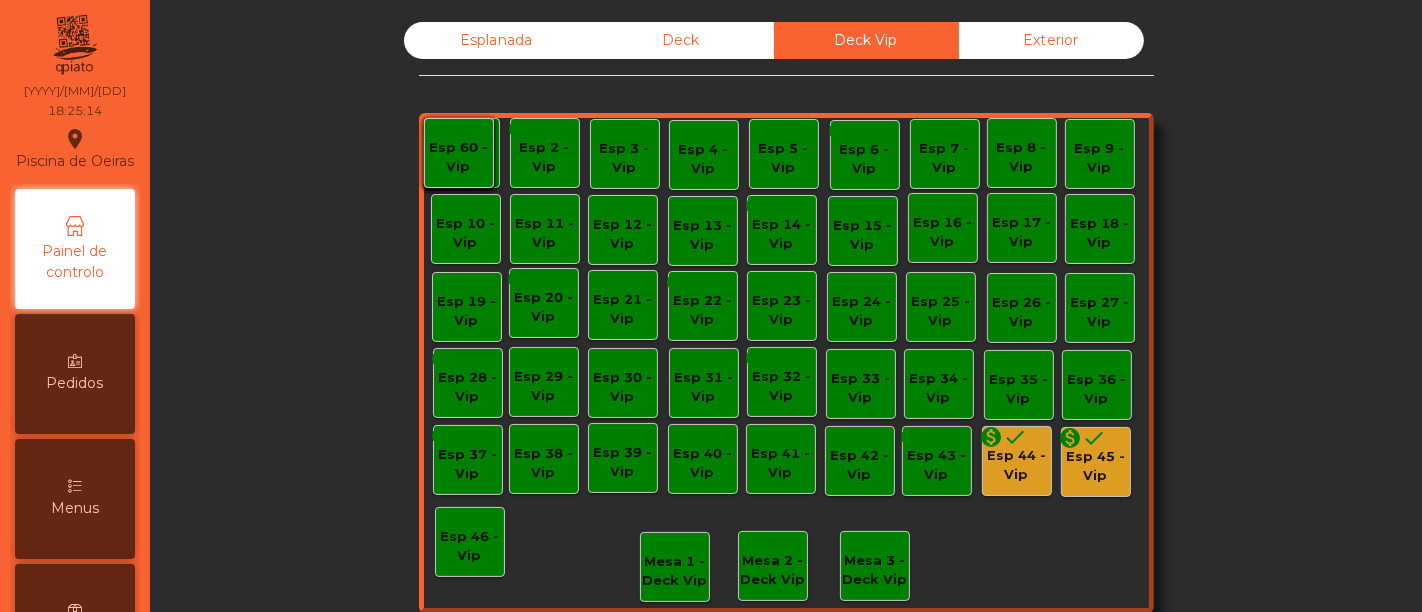 click on "Esp 44 - Vip" 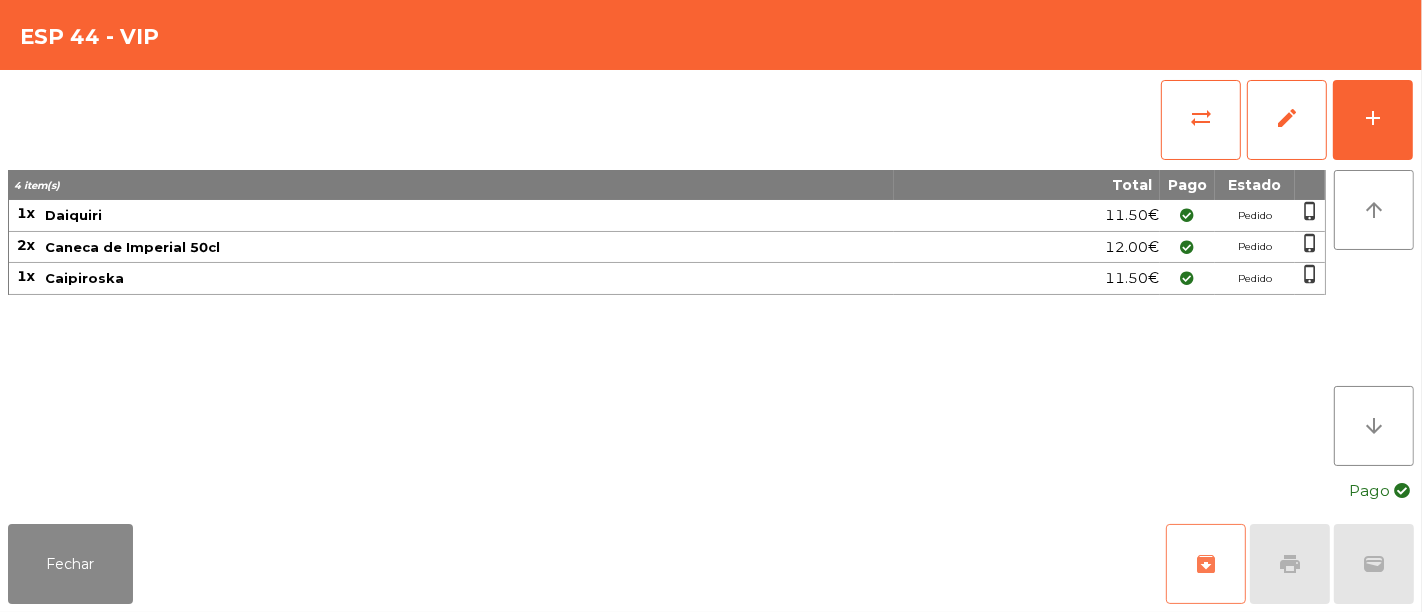 click on "archive" 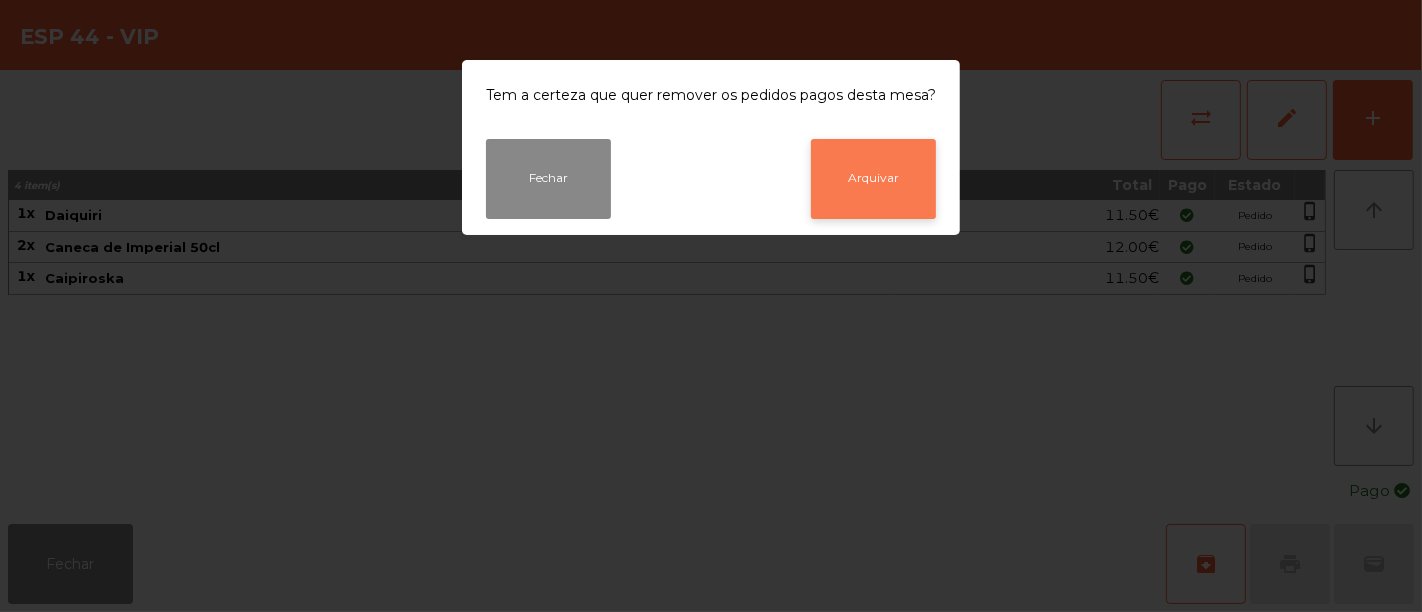click on "Arquivar" 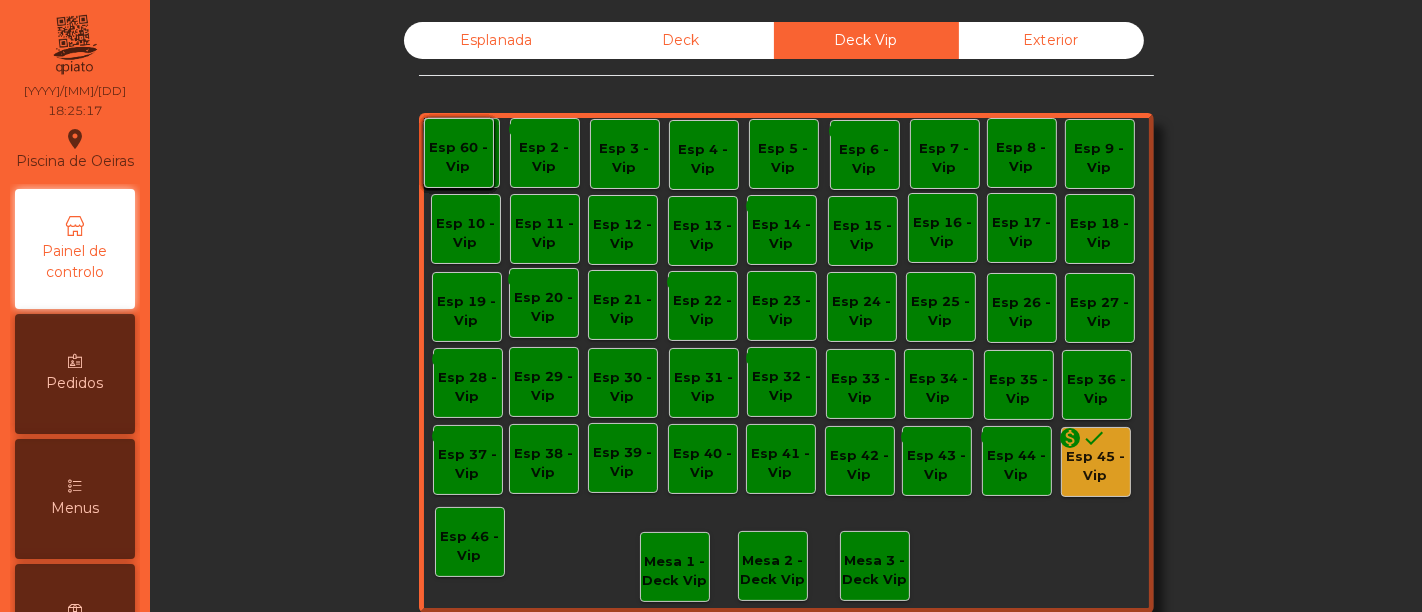click on "Esp 45 - Vip" 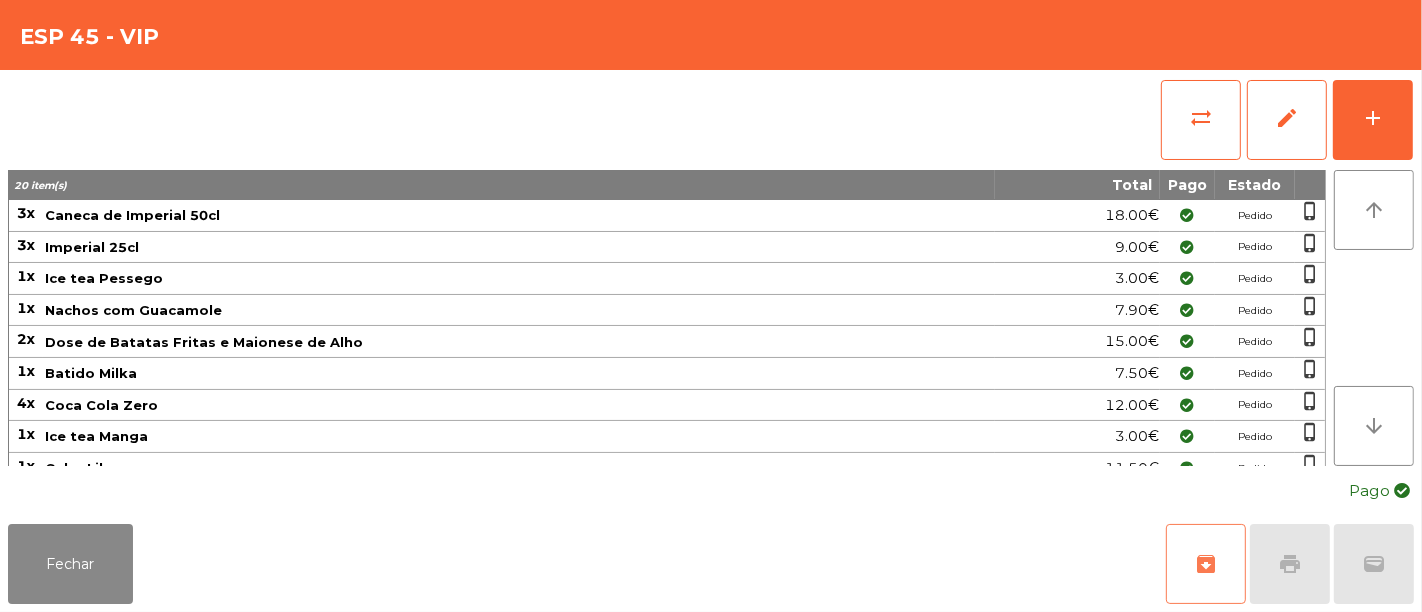 click on "archive" 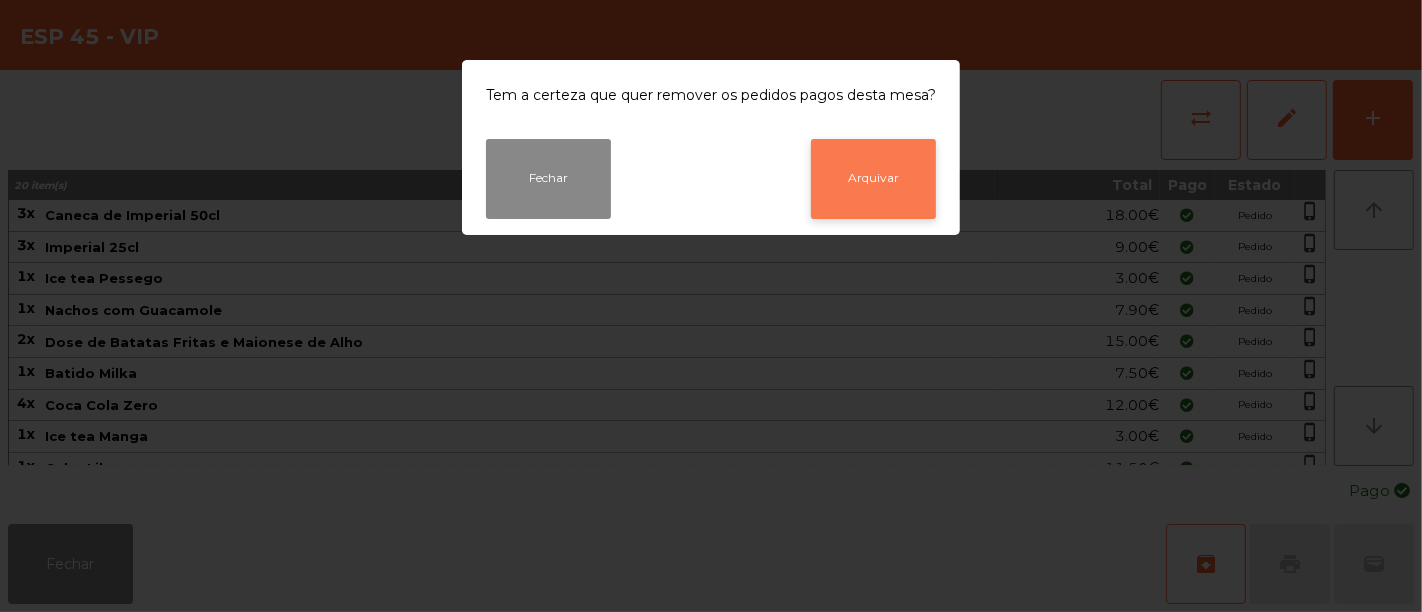 click on "Arquivar" 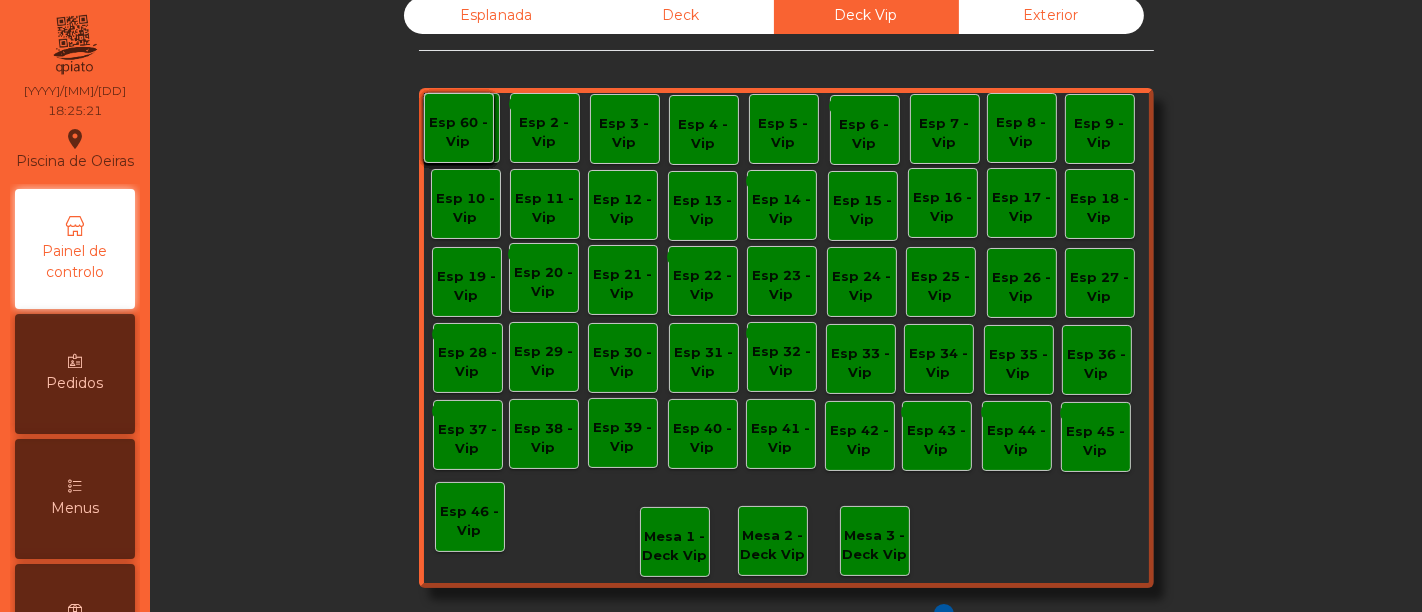 scroll, scrollTop: 0, scrollLeft: 0, axis: both 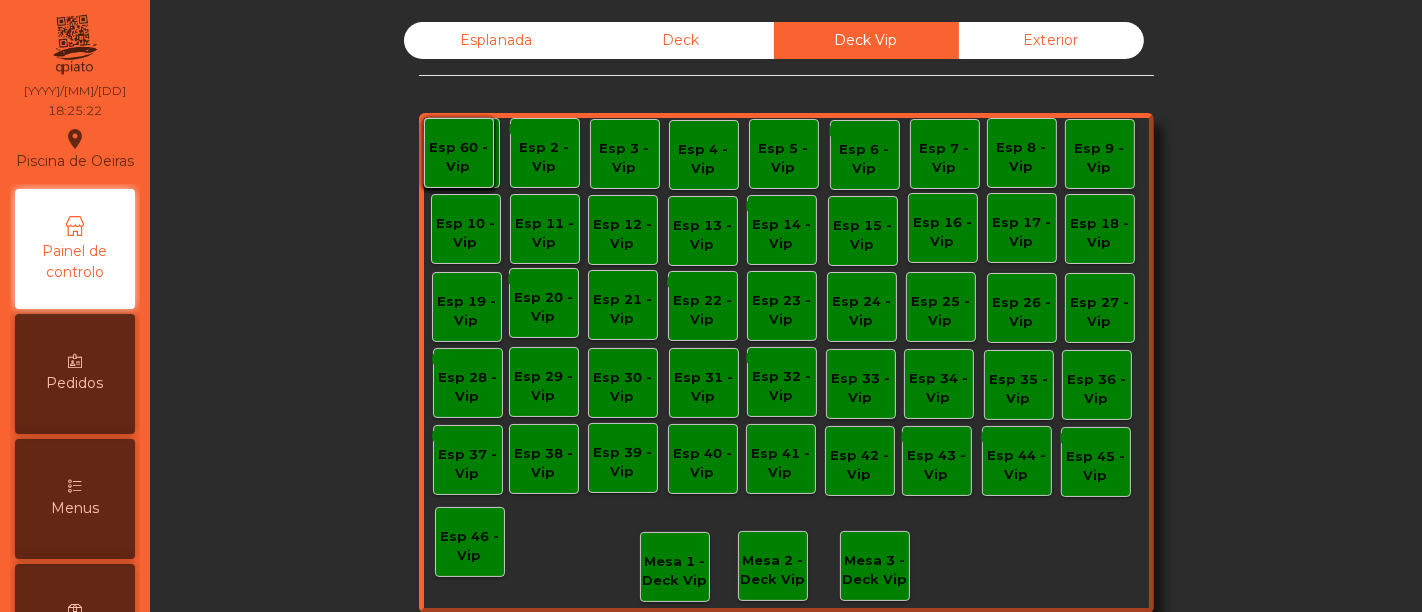 click on "Exterior" 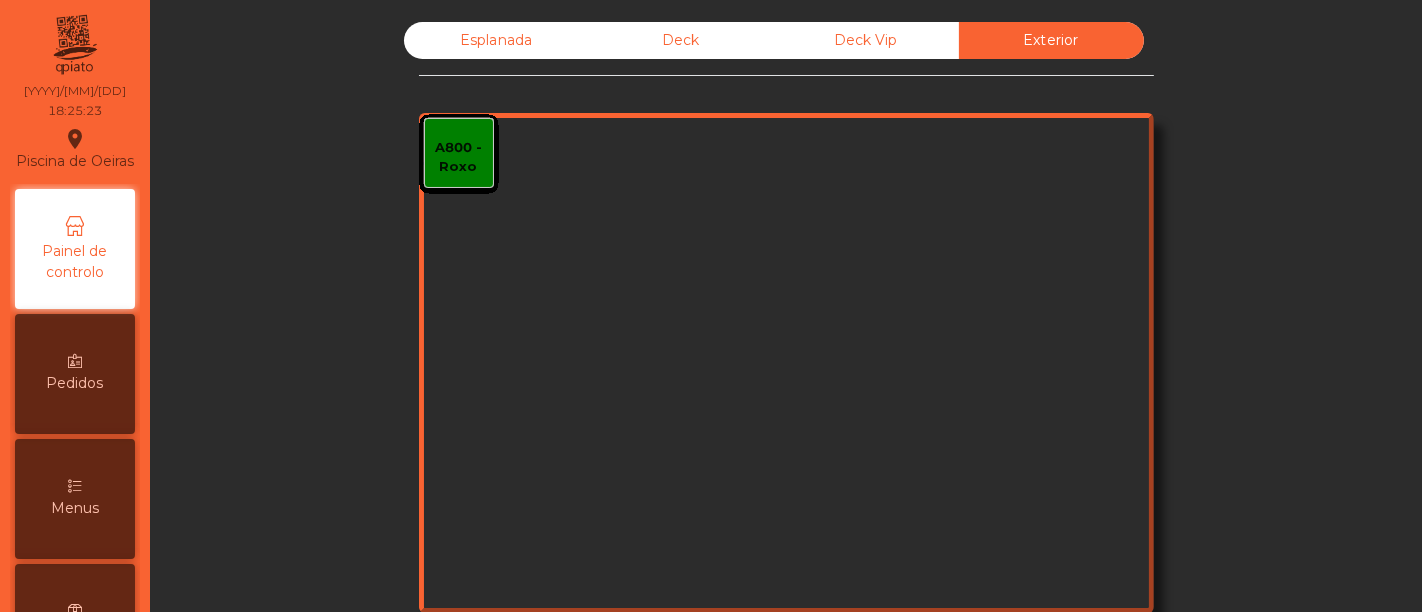 click on "Deck" 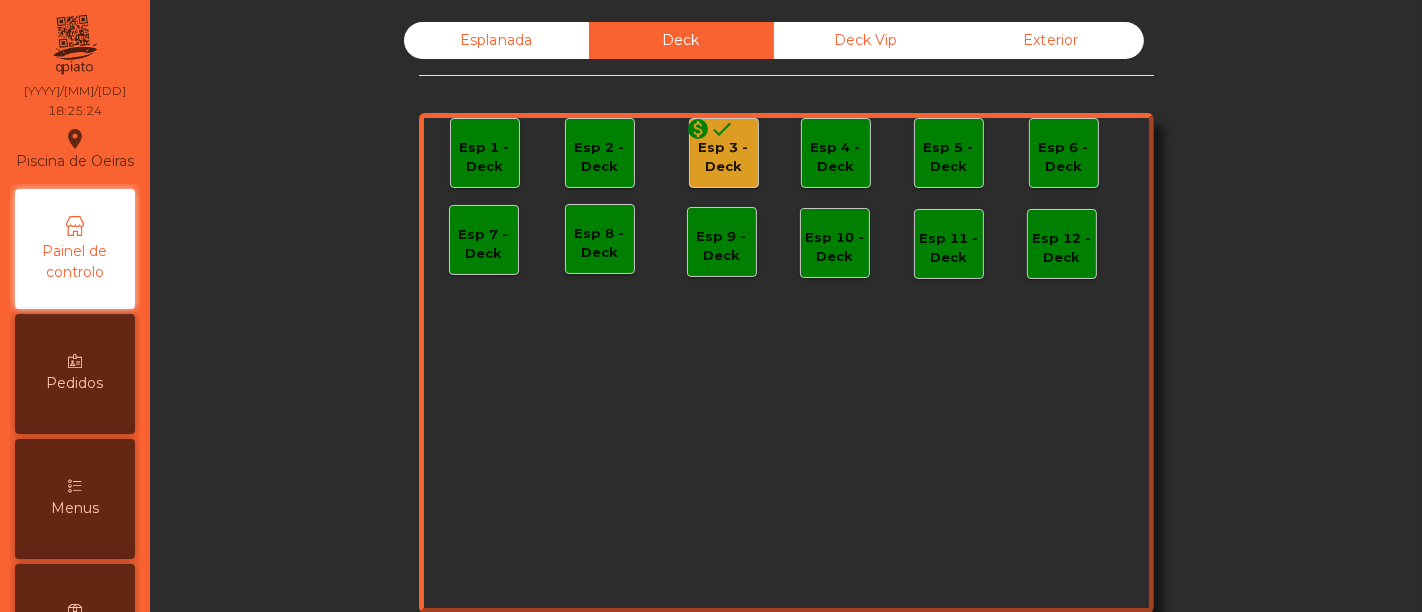click on "Esp 3 - Deck" 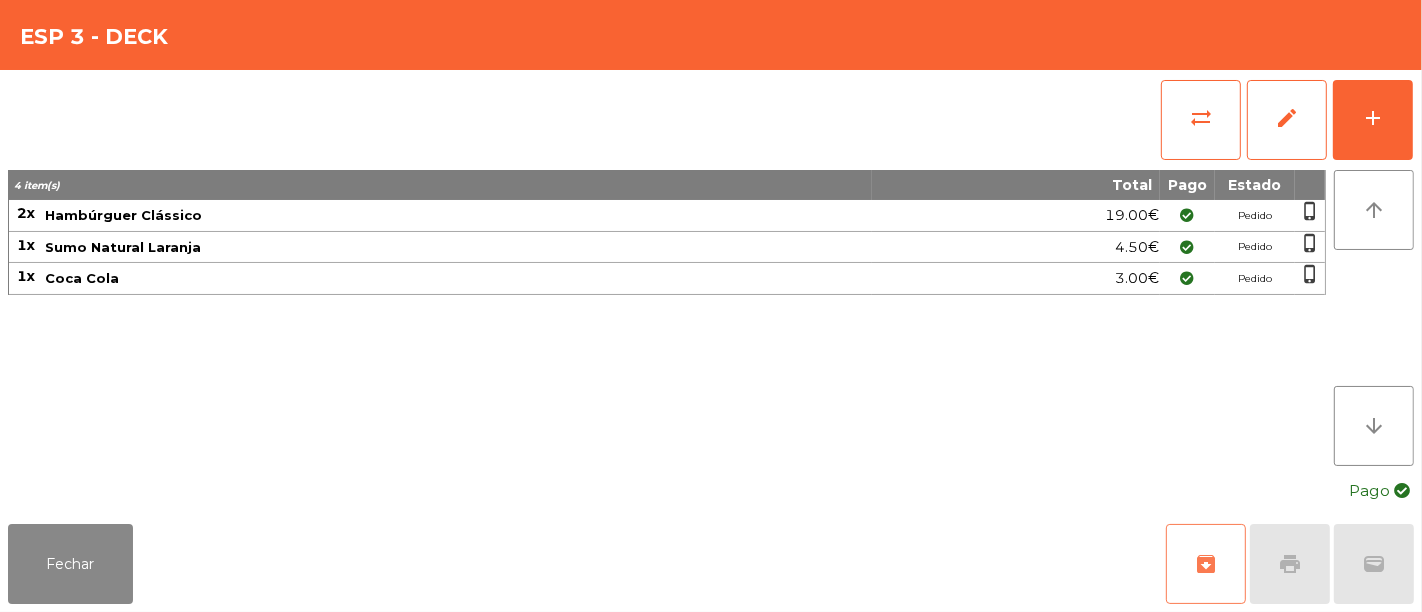 click on "archive" 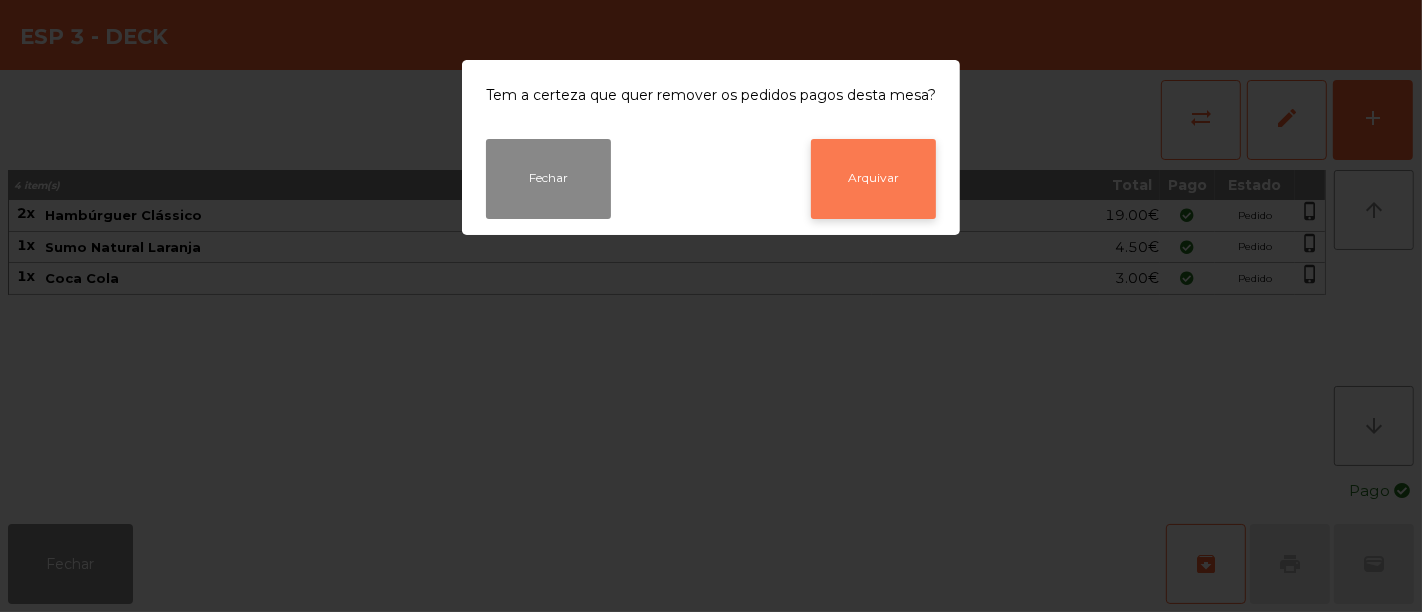 click on "Arquivar" 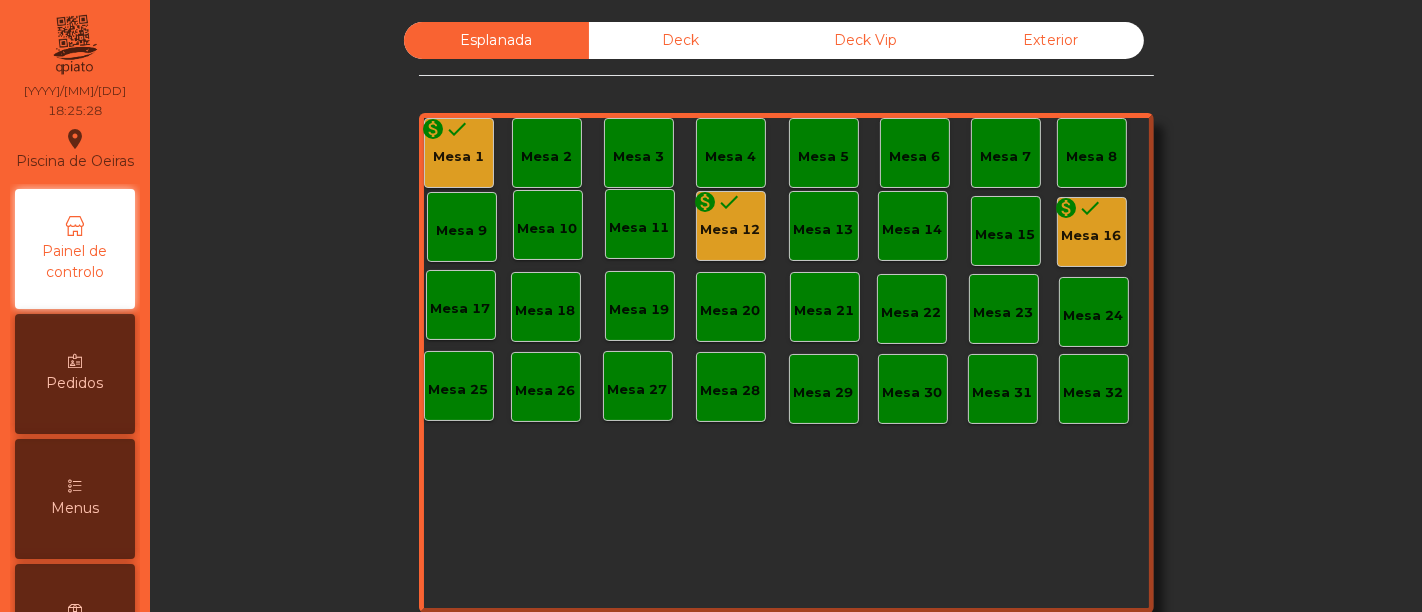 click on "Mesa 1" 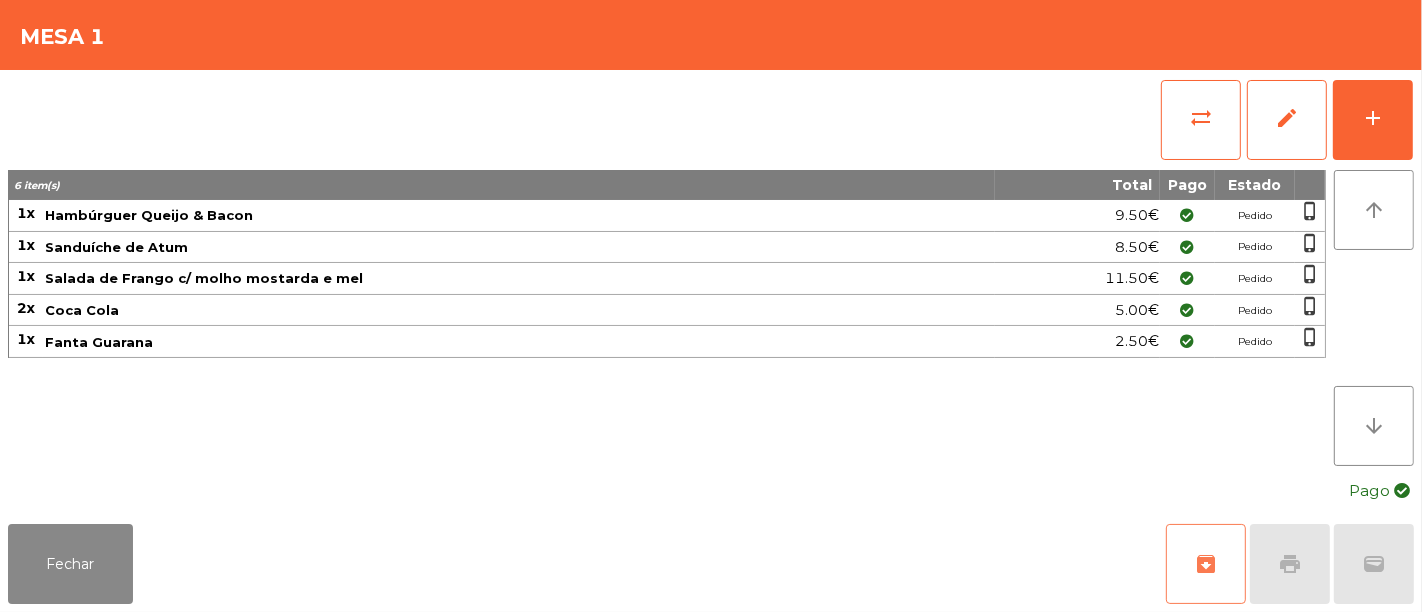 drag, startPoint x: 1192, startPoint y: 567, endPoint x: 1016, endPoint y: 390, distance: 249.6097 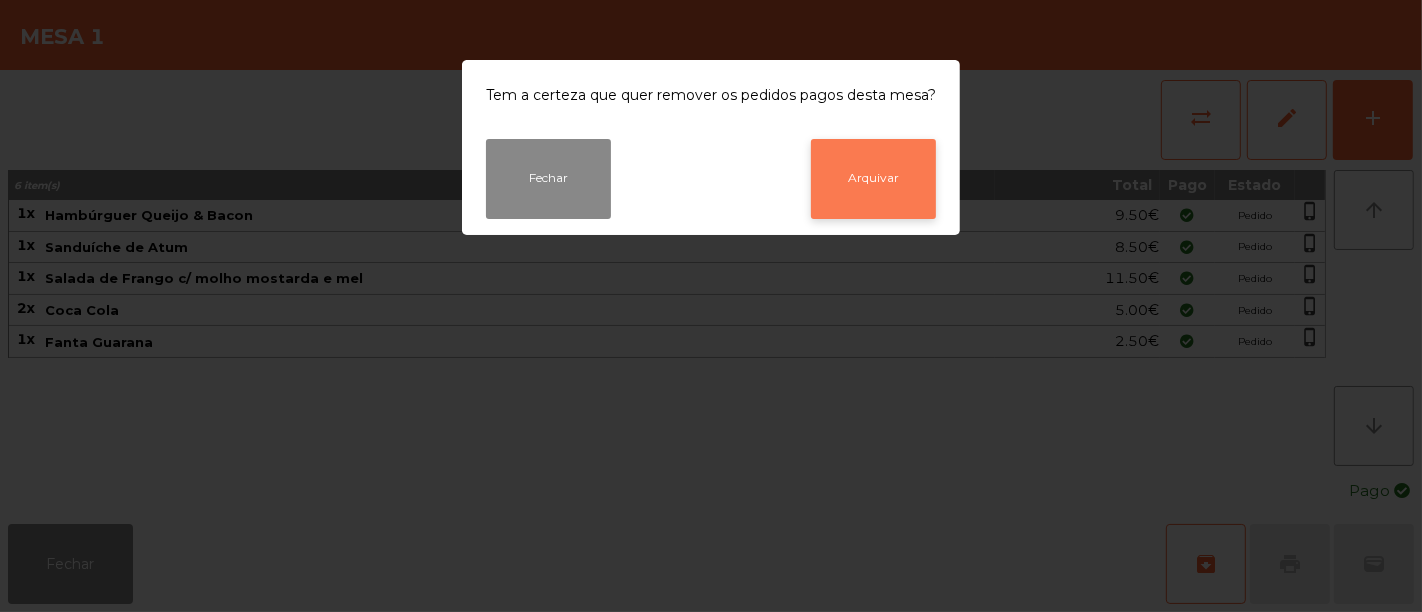 click on "Arquivar" 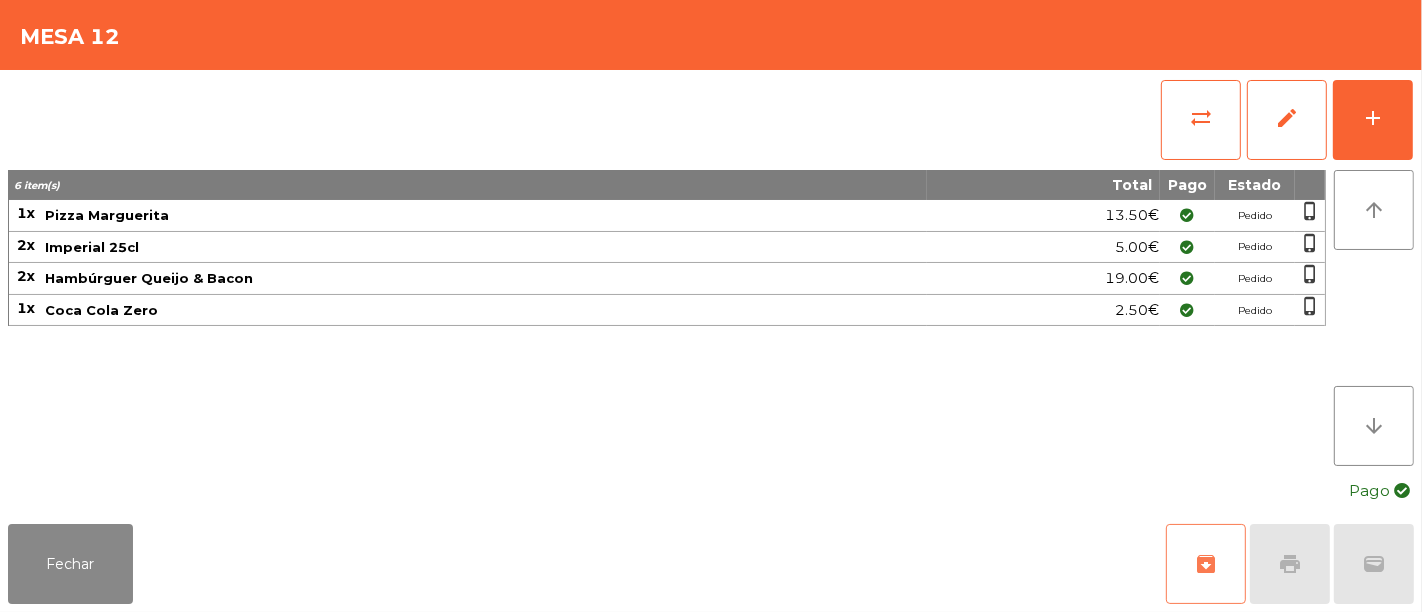 click on "archive" 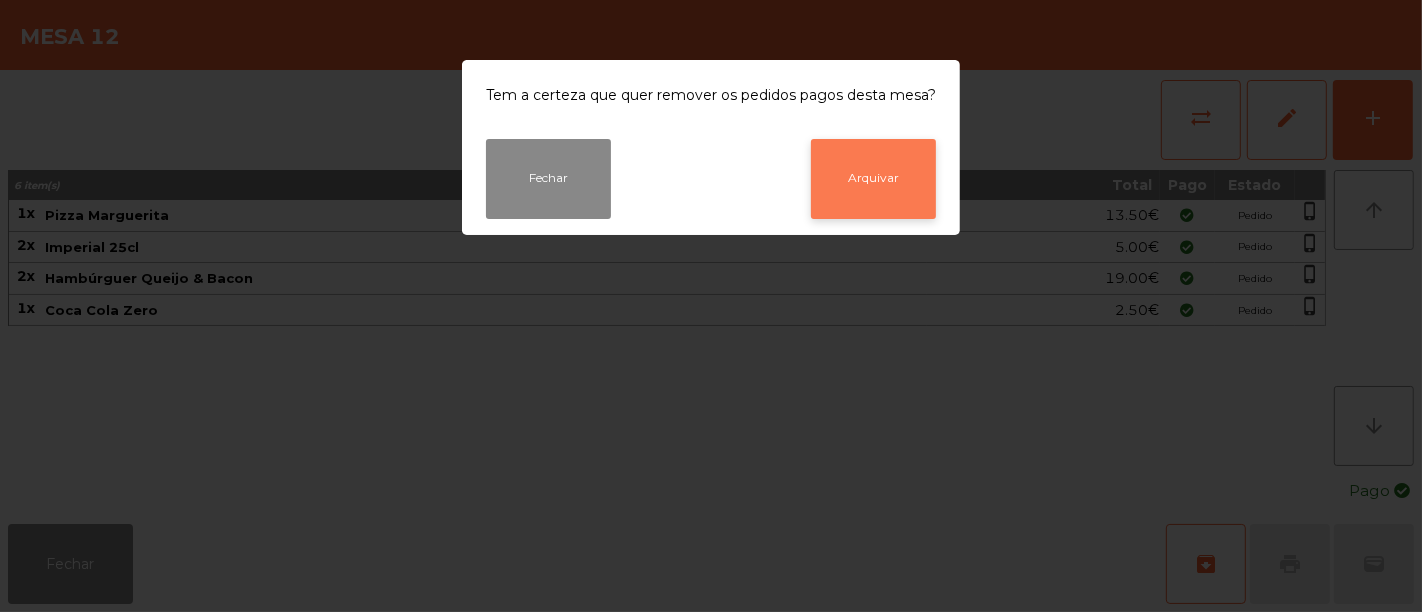 click on "Arquivar" 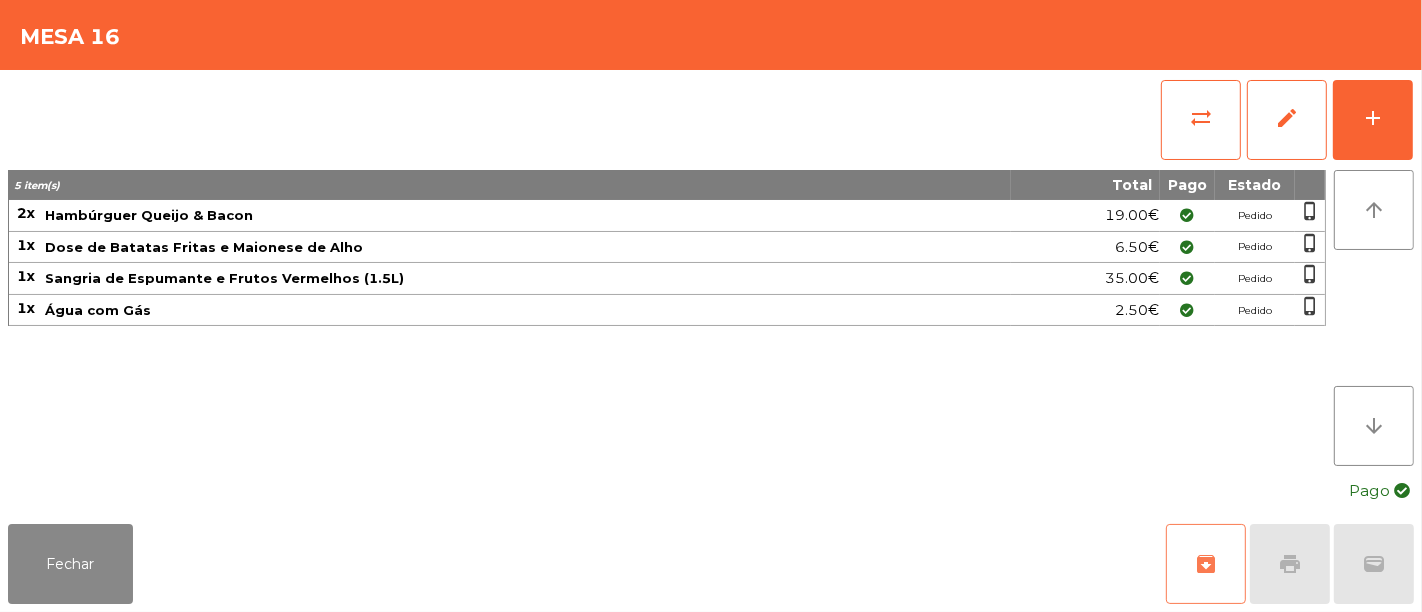 click on "archive" 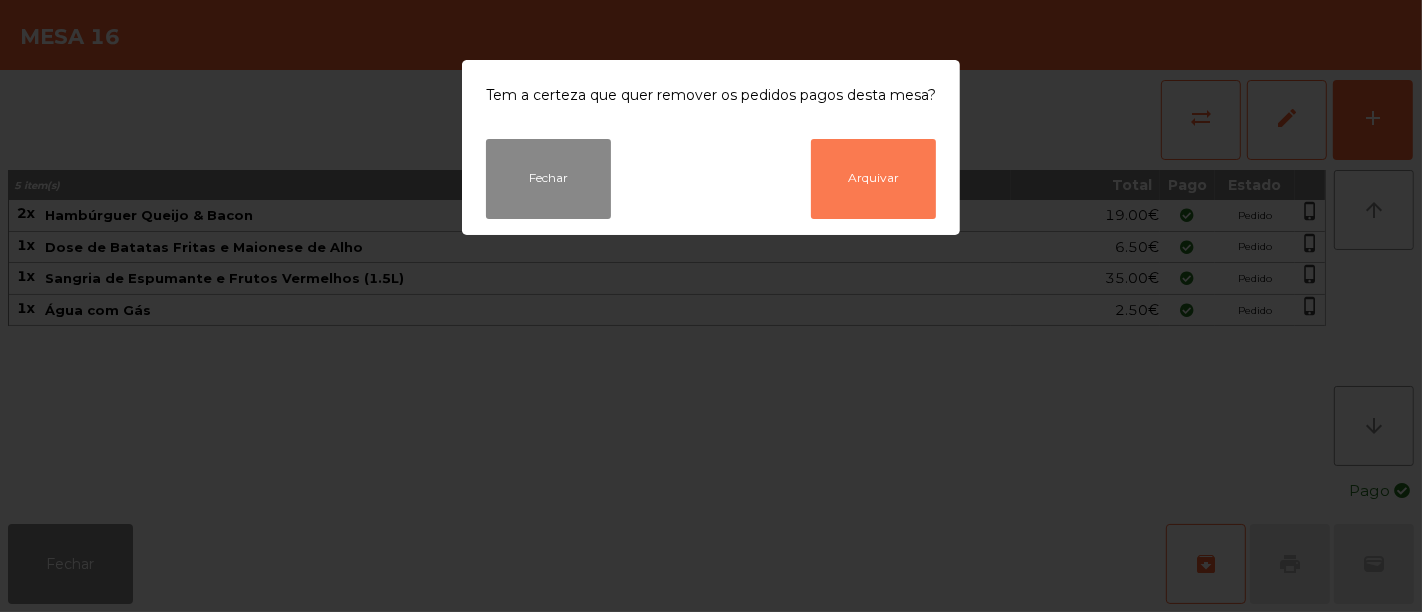 click on "Arquivar" 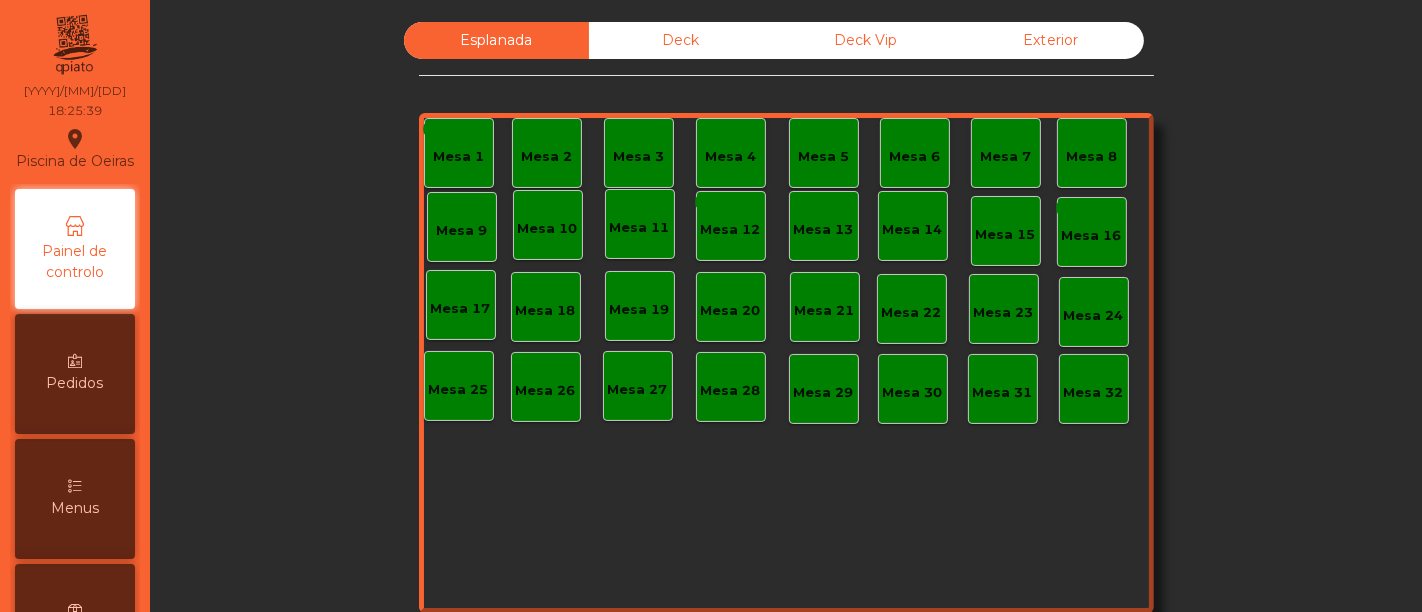 drag, startPoint x: 702, startPoint y: 52, endPoint x: 722, endPoint y: 47, distance: 20.615528 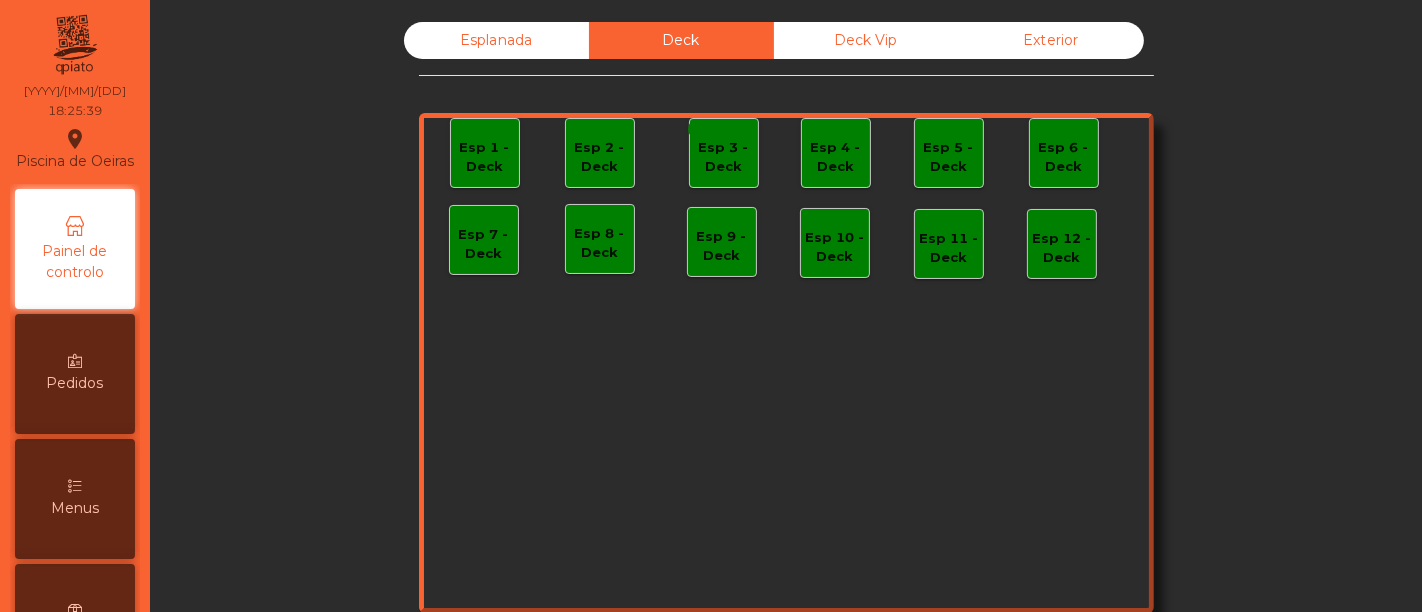 click on "Deck Vip" 